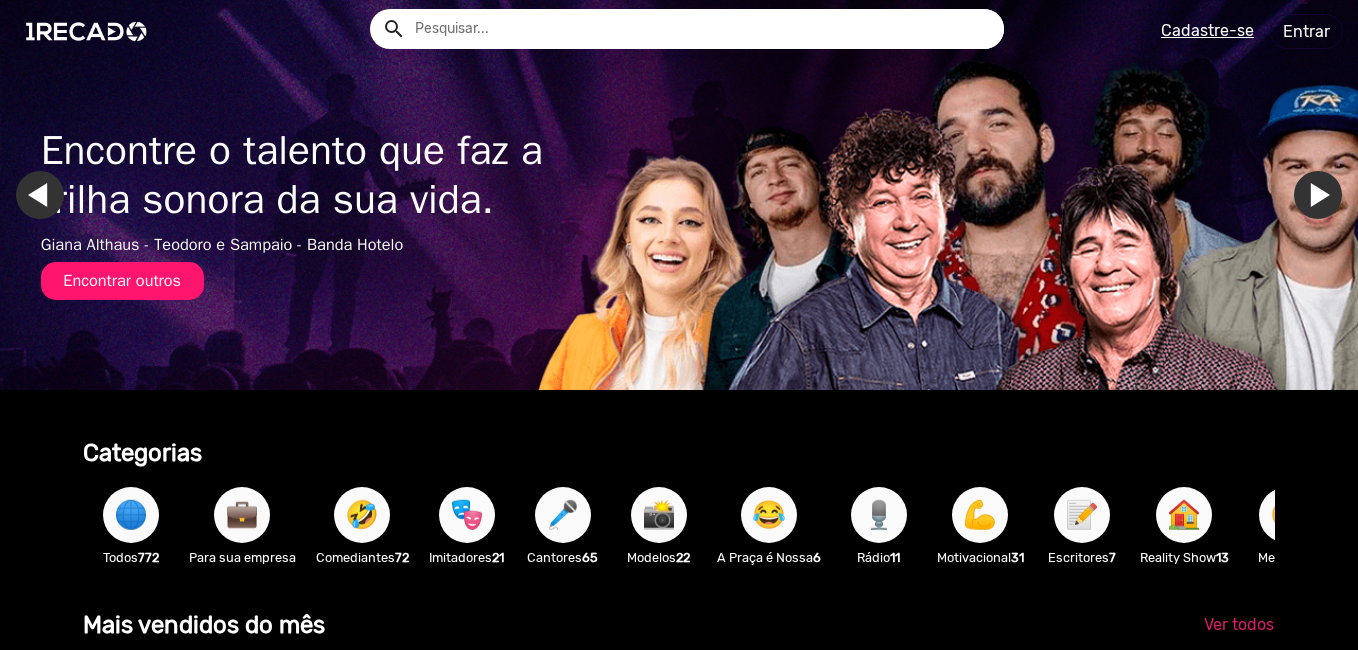 scroll, scrollTop: 0, scrollLeft: 0, axis: both 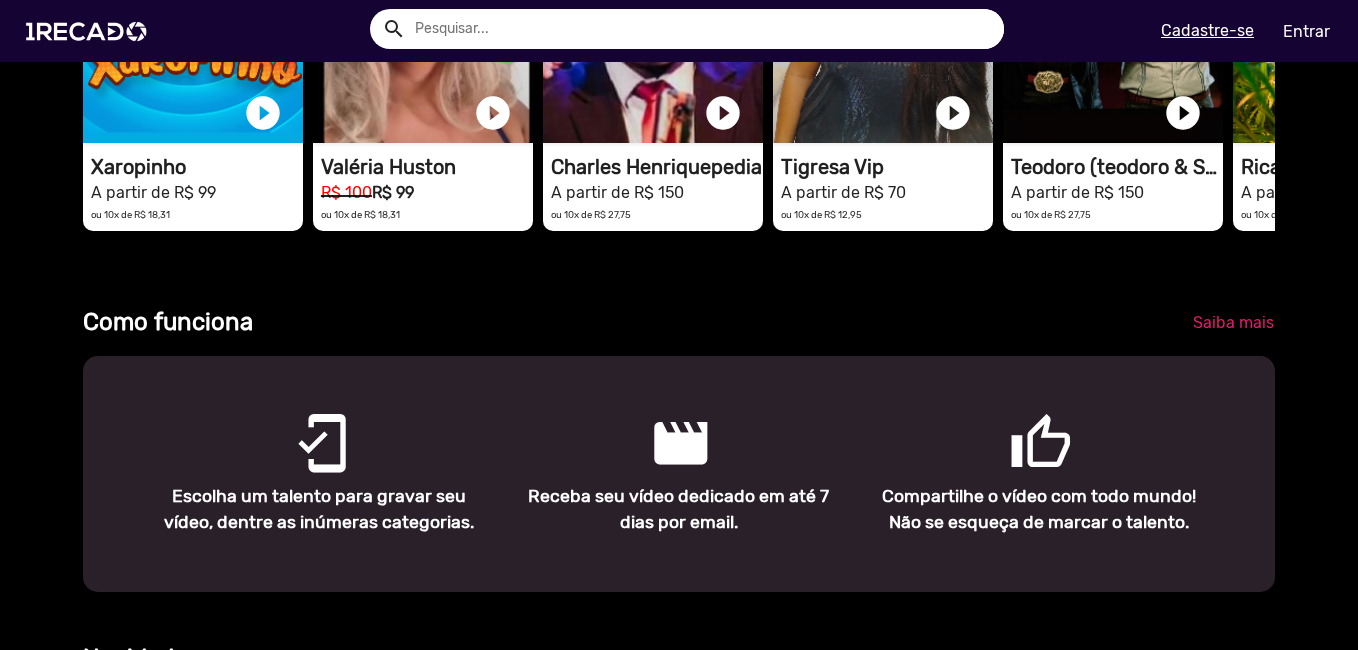 click at bounding box center (702, 29) 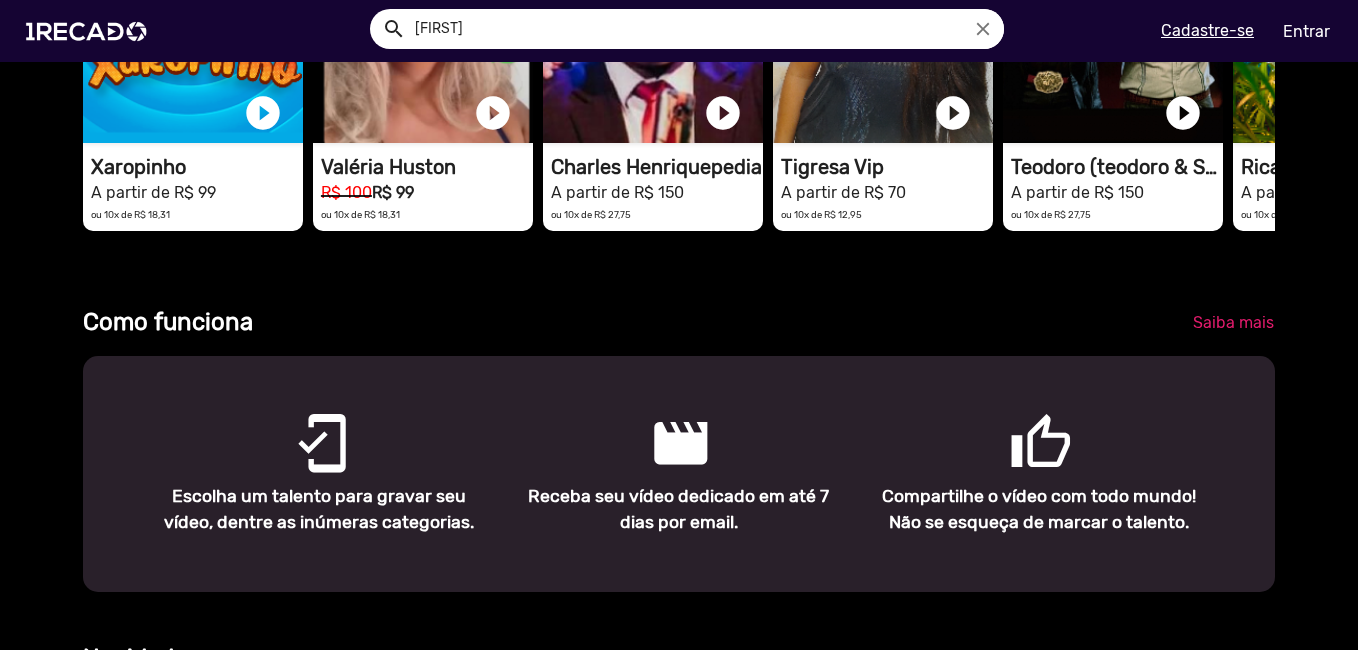 type on "[FIRST]" 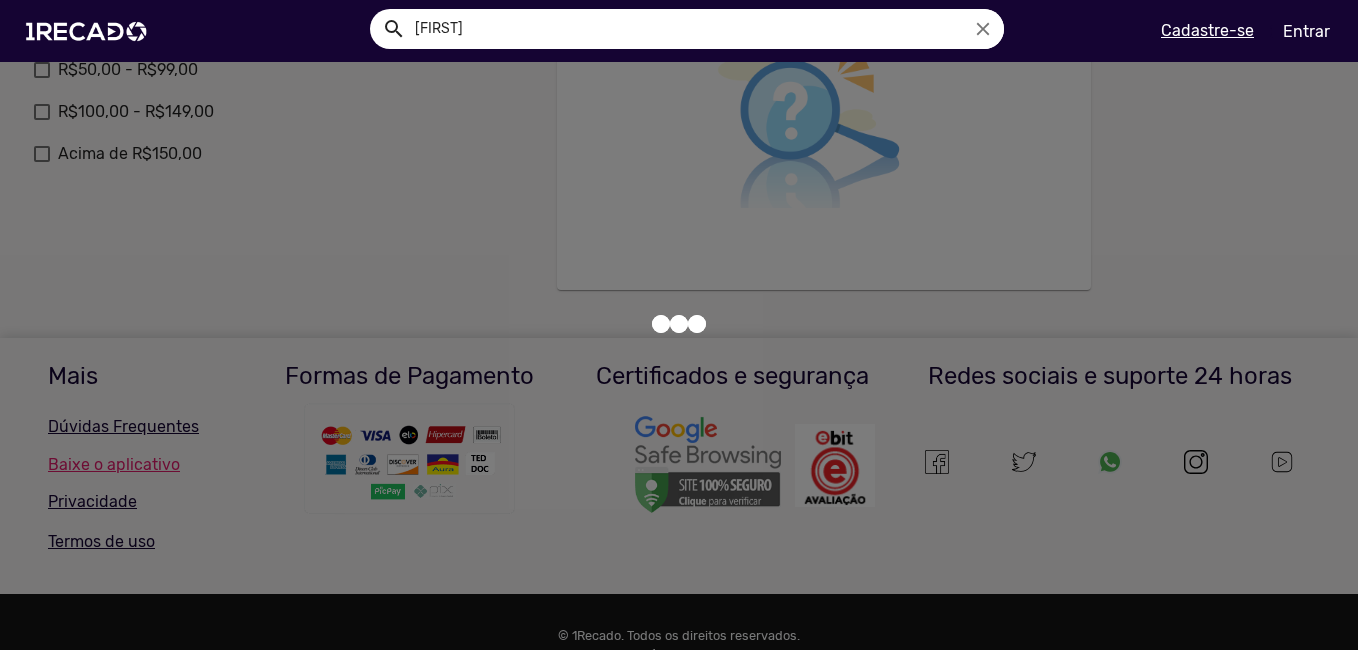 scroll, scrollTop: 0, scrollLeft: 0, axis: both 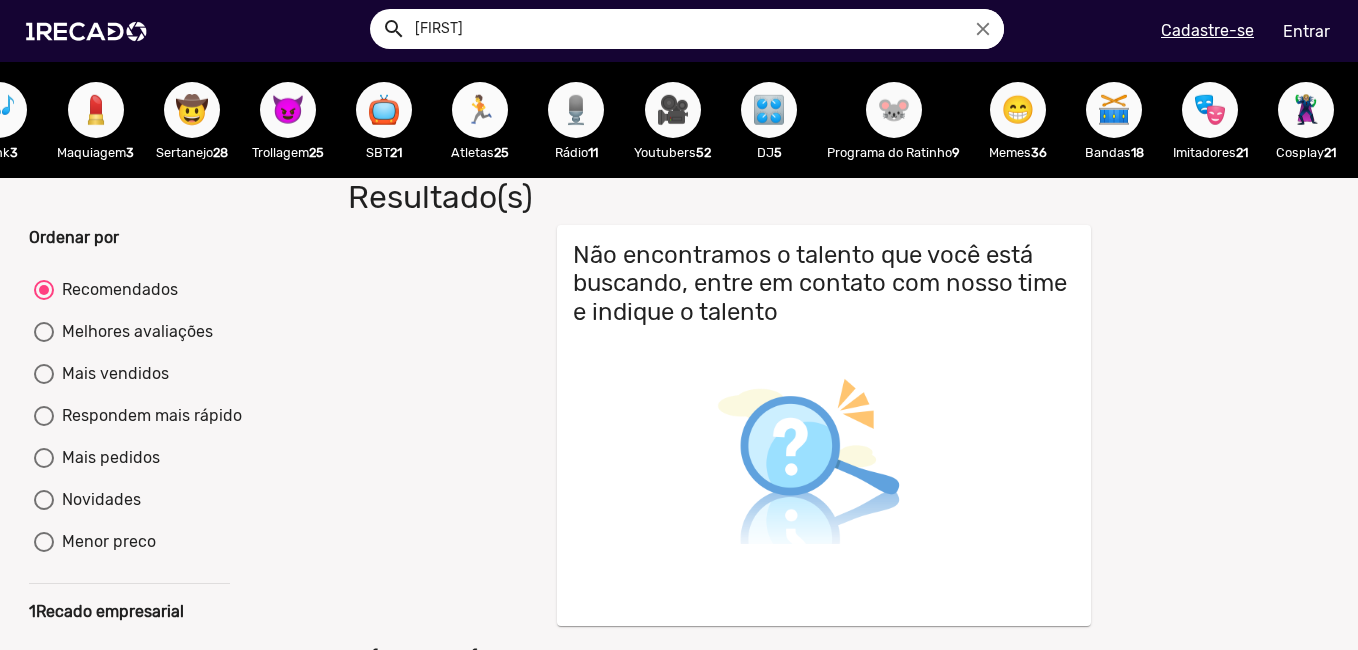 click on "🏃" at bounding box center [480, 110] 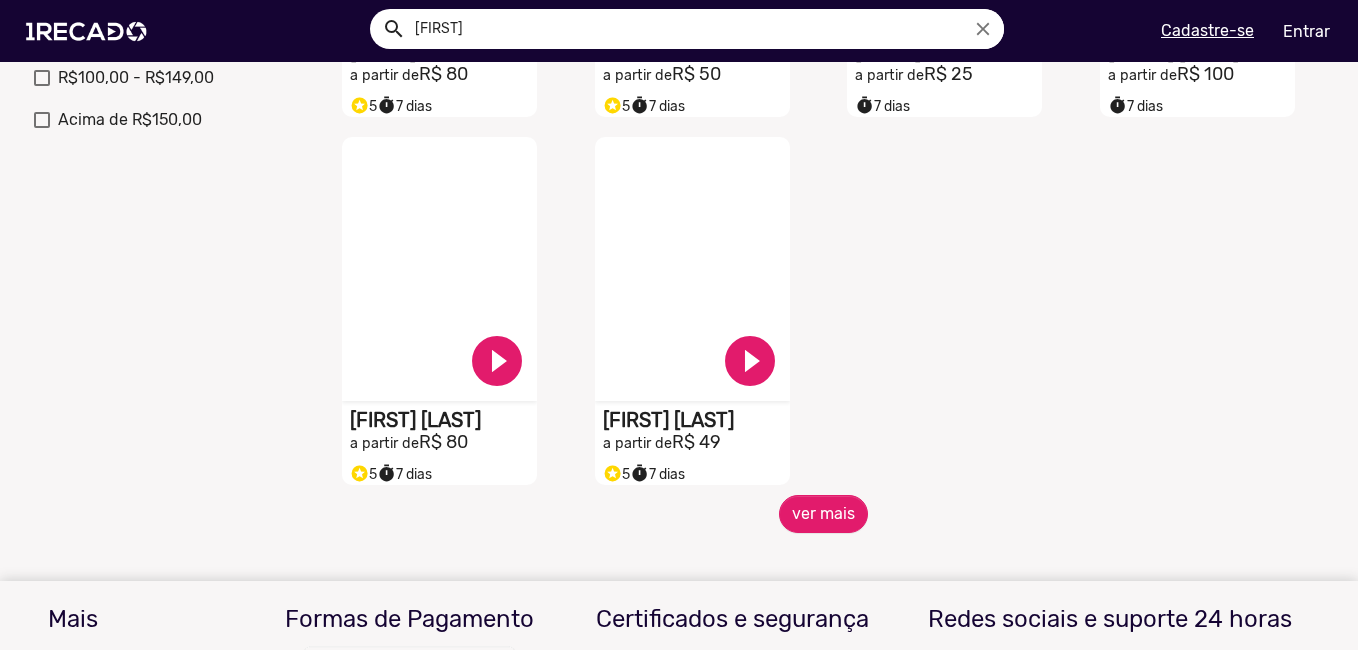 scroll, scrollTop: 900, scrollLeft: 0, axis: vertical 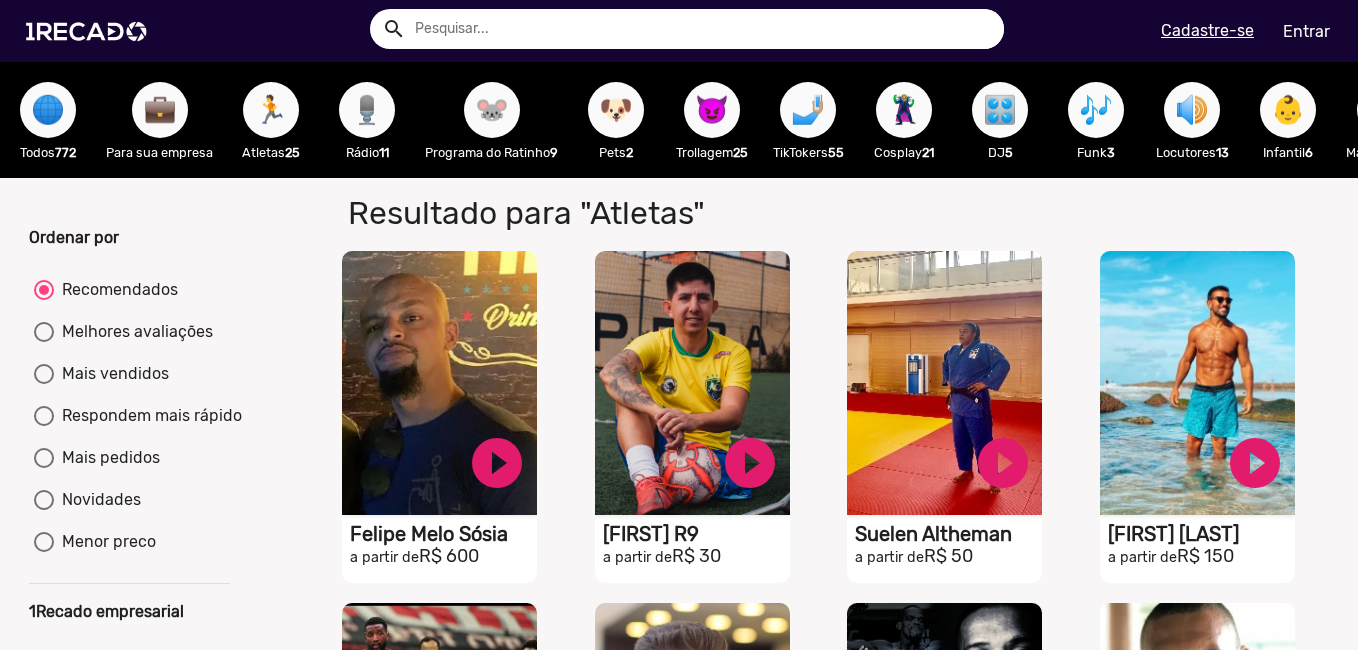 click on "🌐" at bounding box center [48, 110] 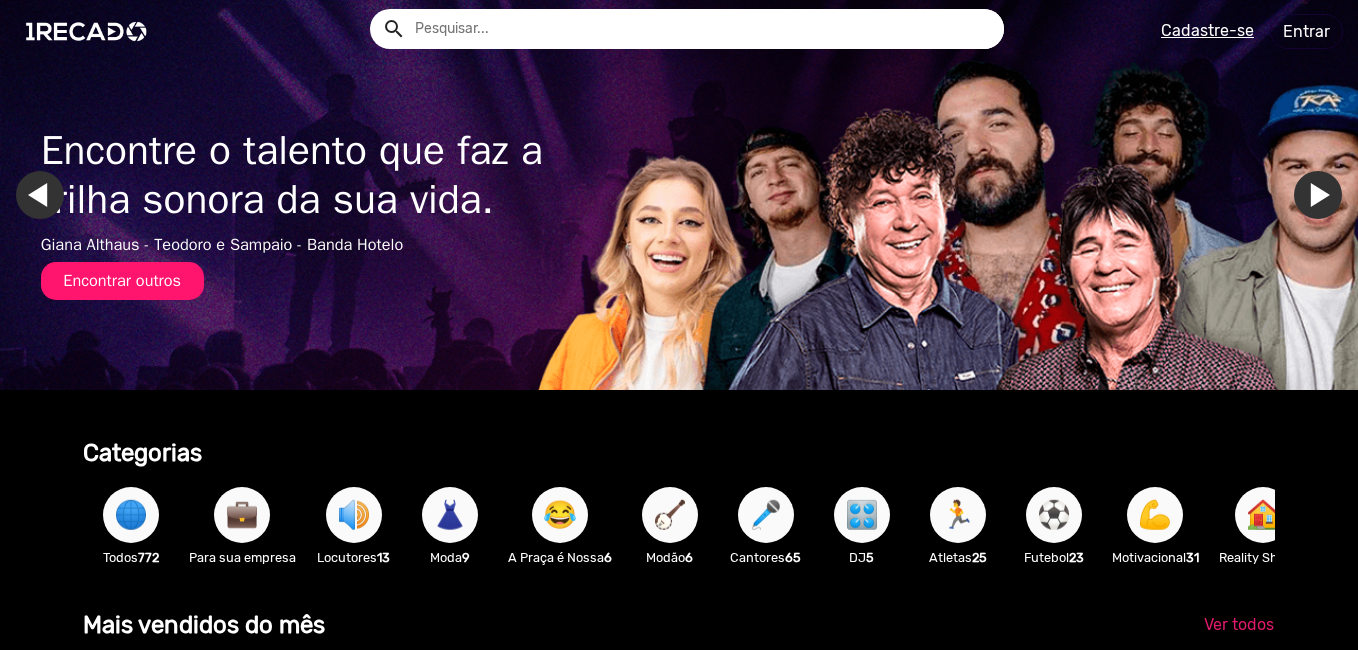 scroll, scrollTop: 71, scrollLeft: 0, axis: vertical 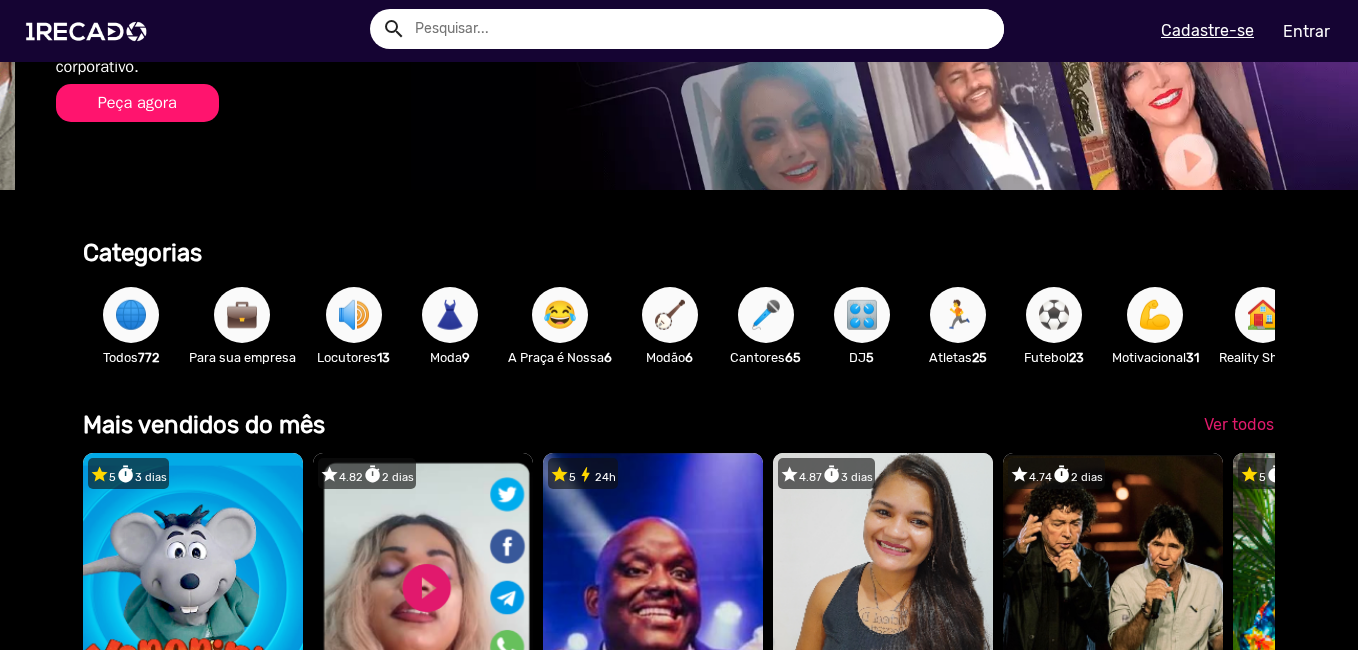 click on "🎤" at bounding box center (766, 315) 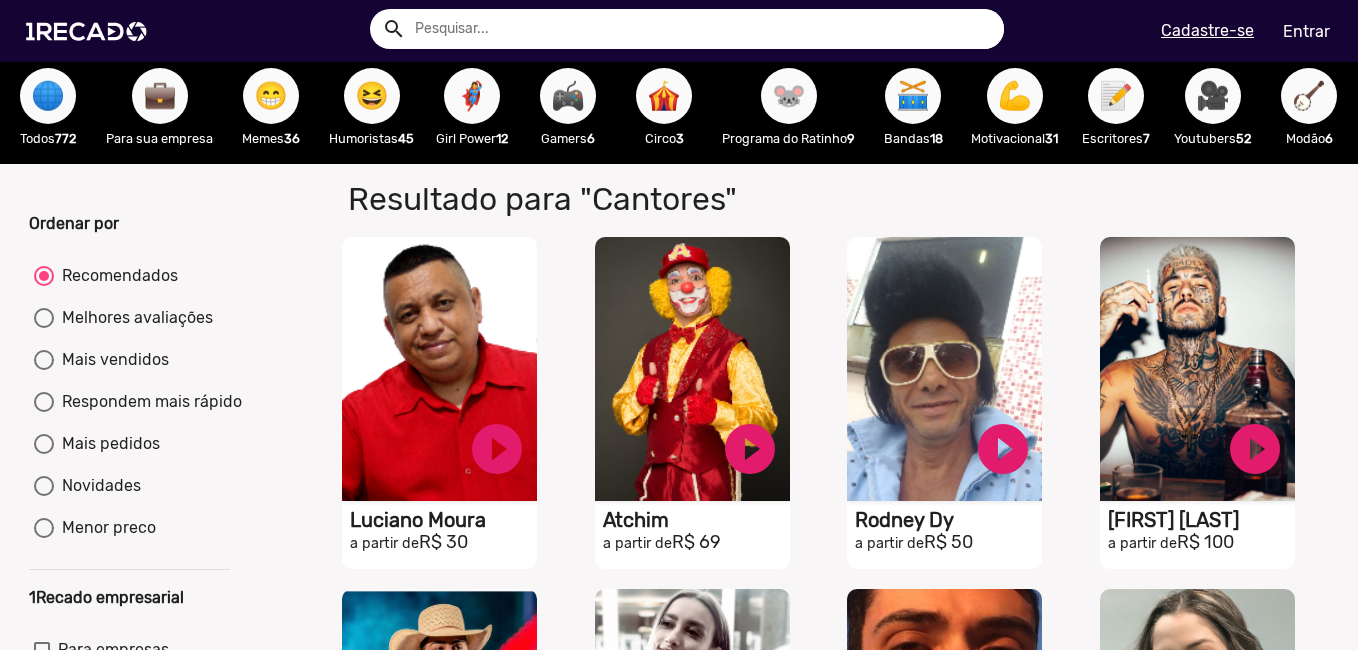 scroll, scrollTop: 0, scrollLeft: 0, axis: both 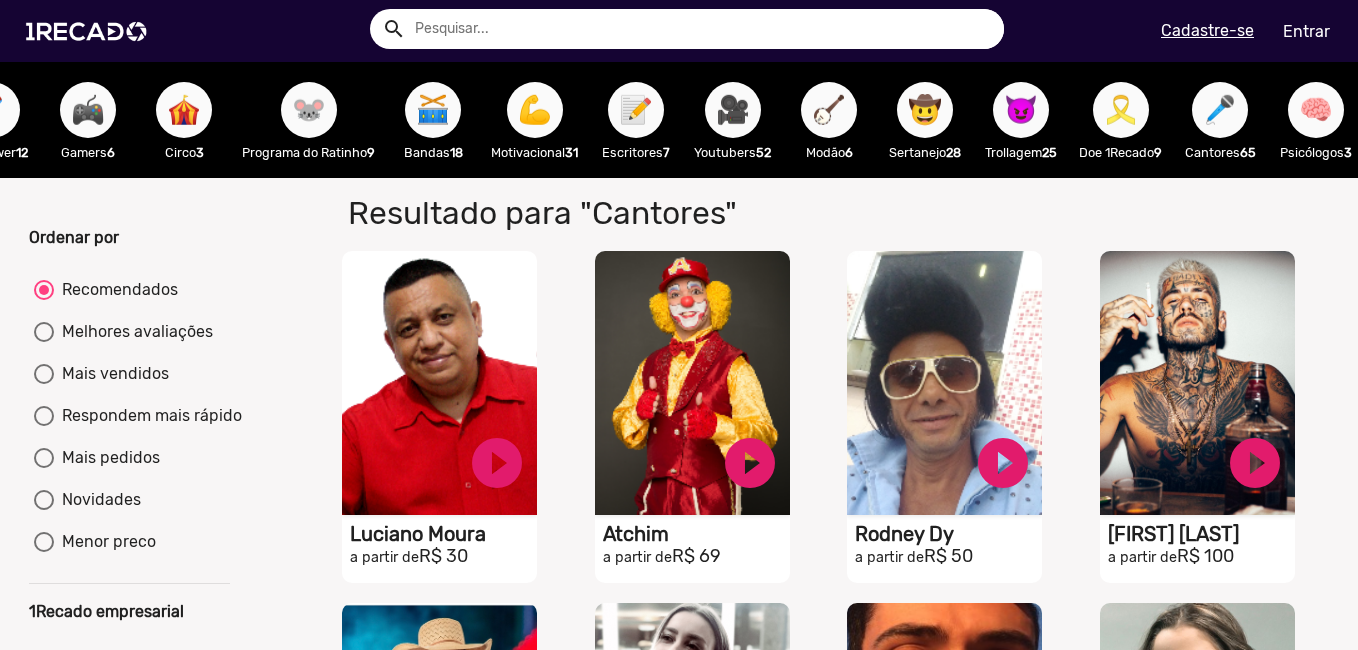 click on "🥁" at bounding box center [433, 110] 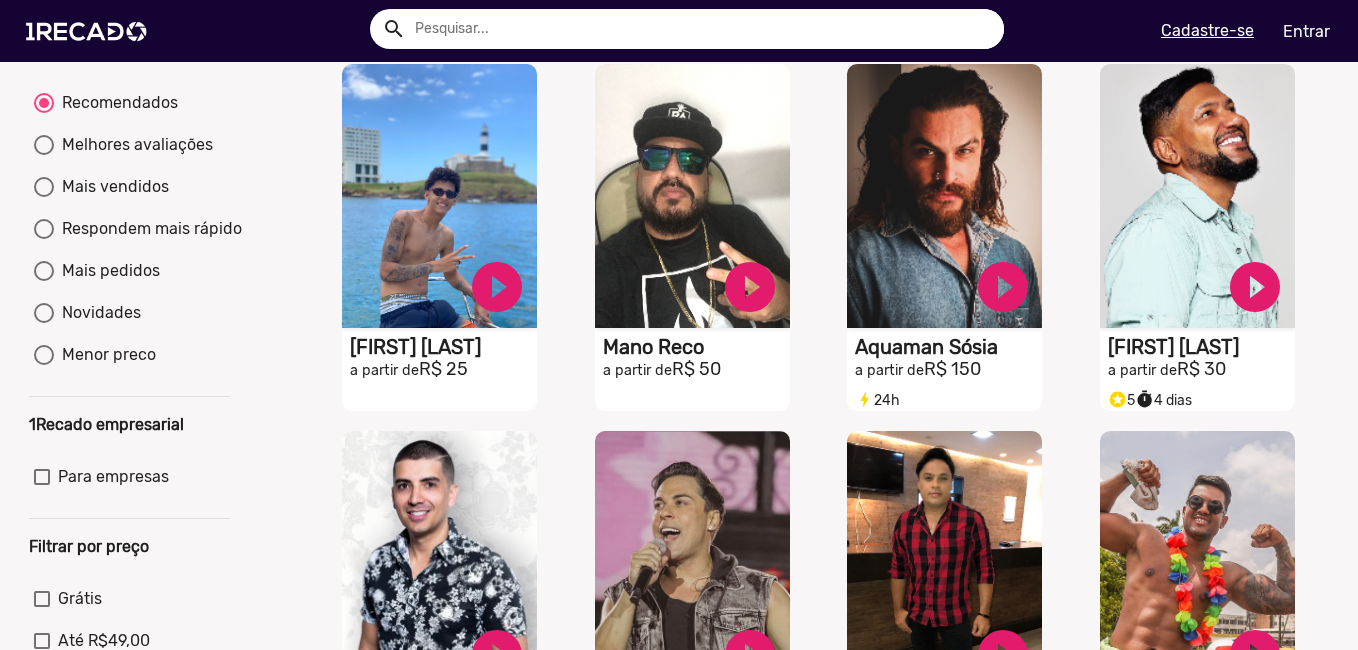 scroll, scrollTop: 0, scrollLeft: 0, axis: both 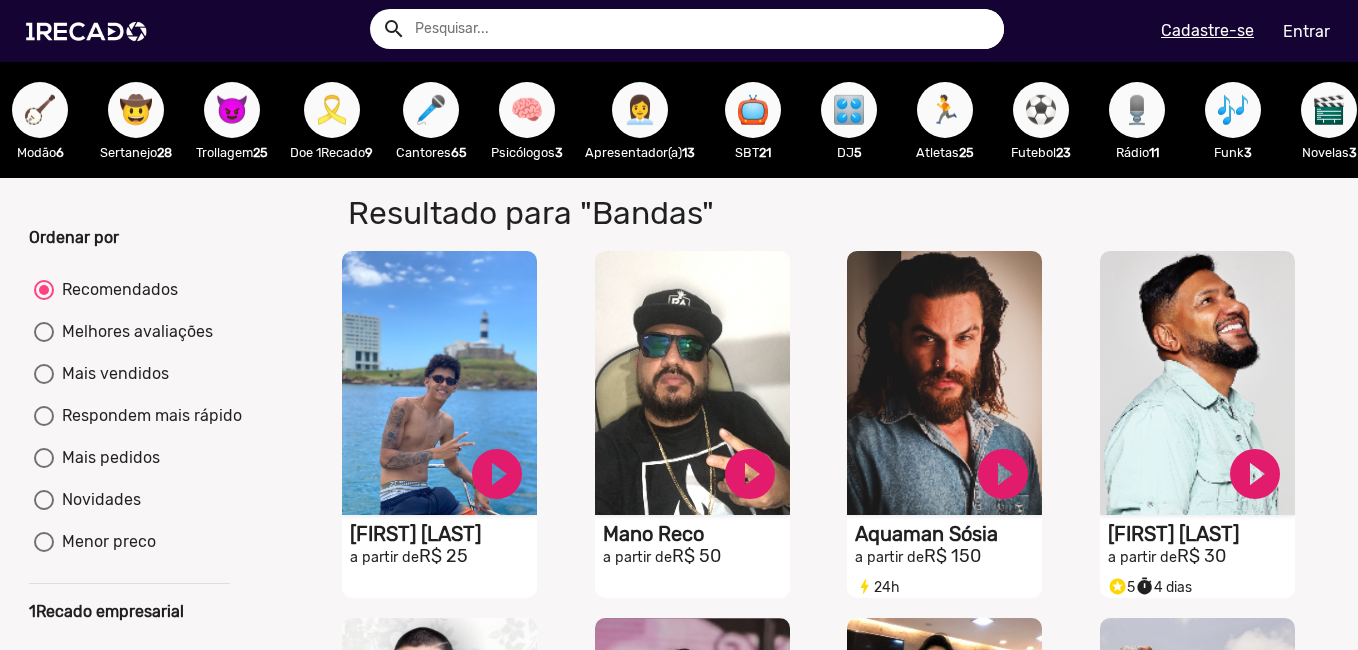 click on "🎤" at bounding box center [431, 110] 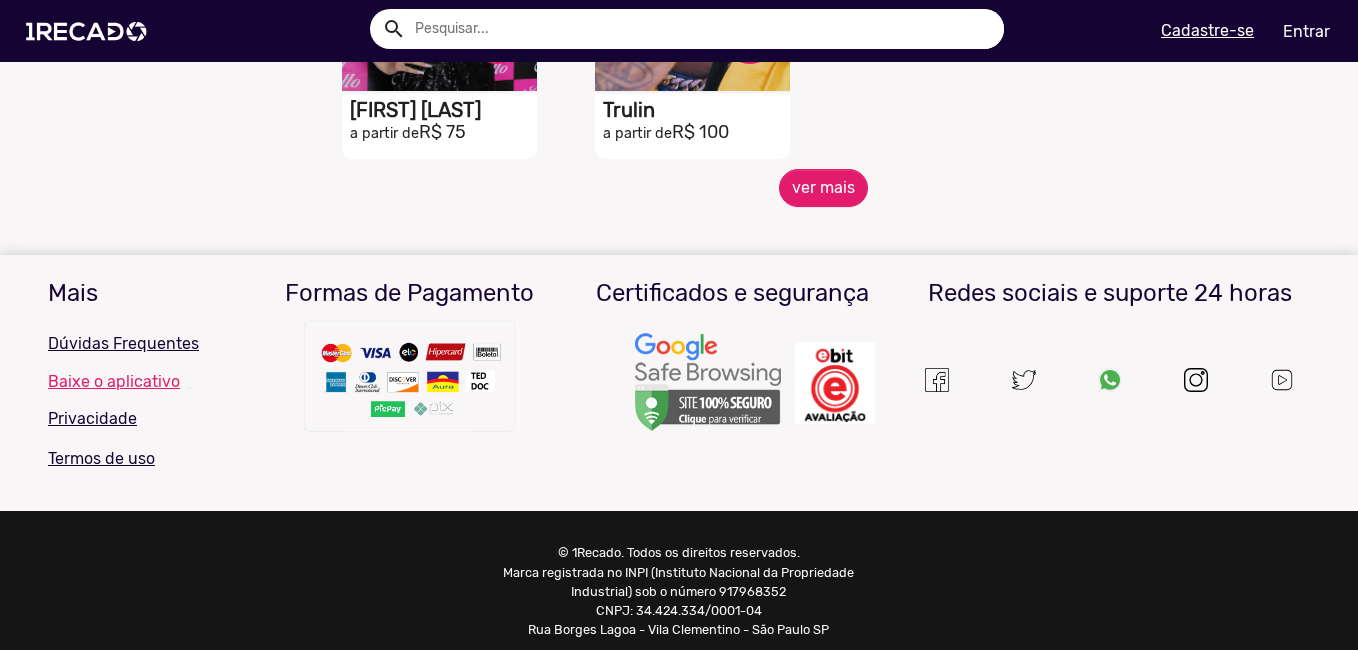 scroll, scrollTop: 1165, scrollLeft: 0, axis: vertical 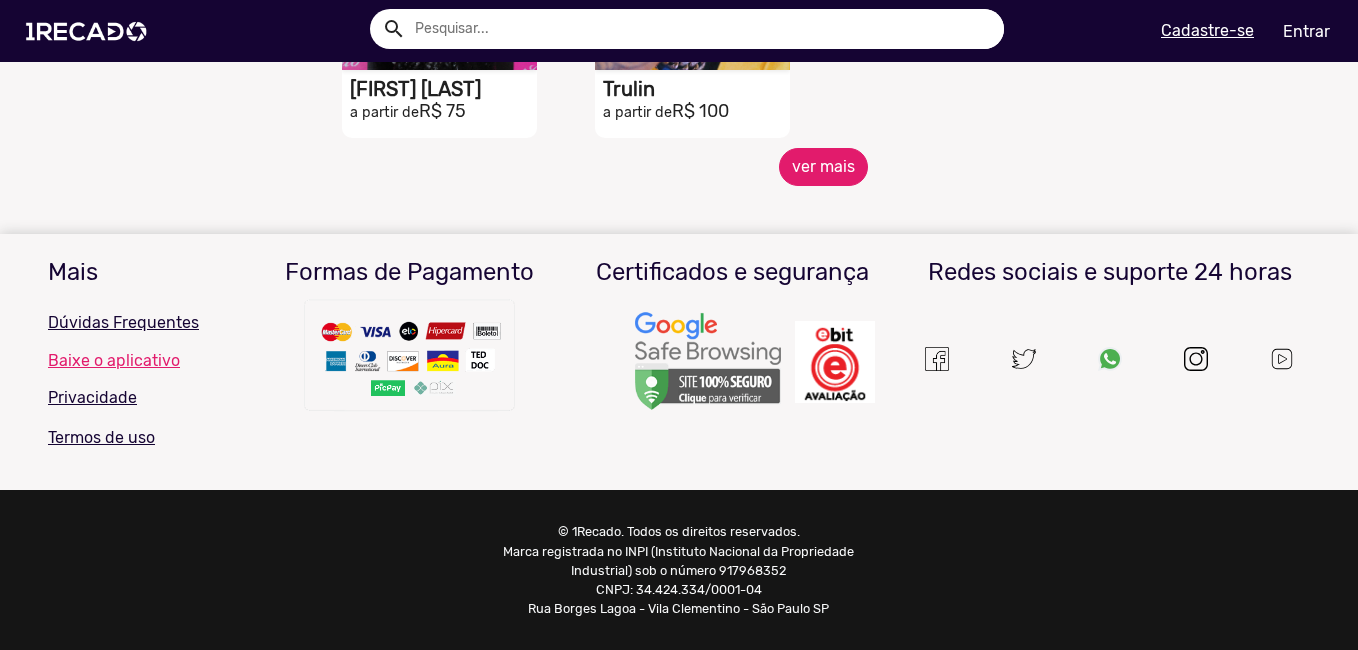click on "ver mais" 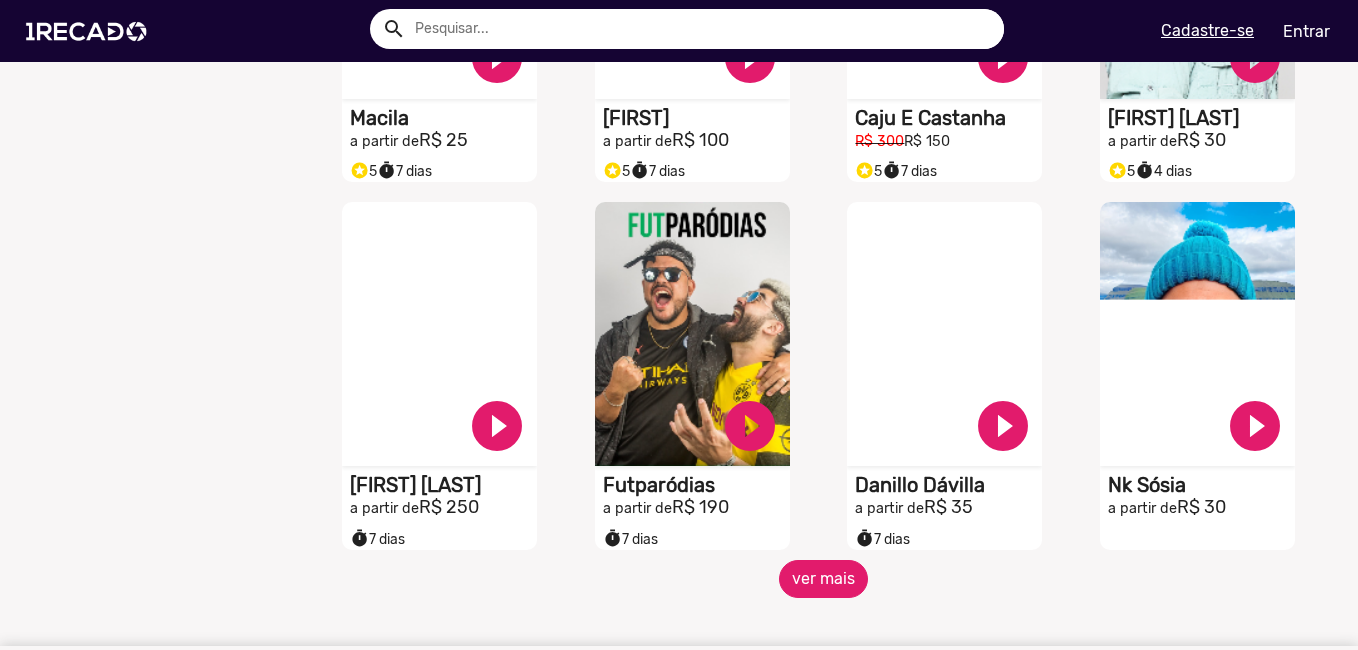 scroll, scrollTop: 1565, scrollLeft: 0, axis: vertical 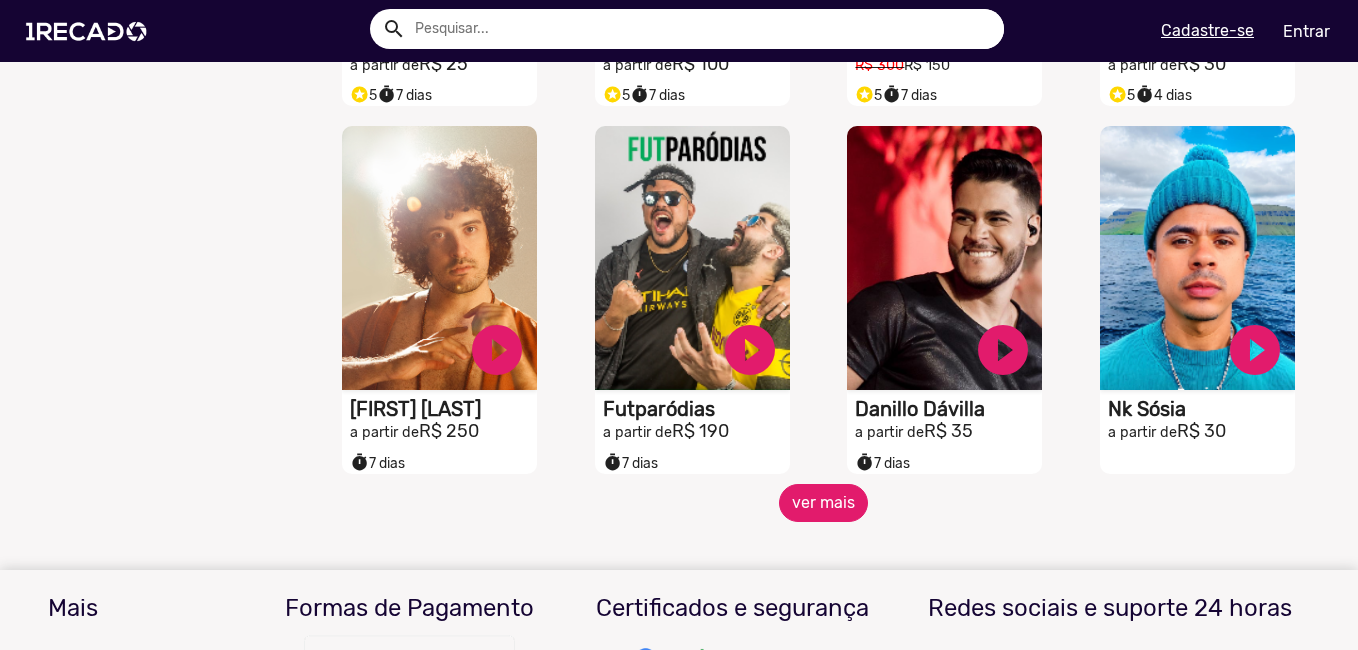 click on "ver mais" 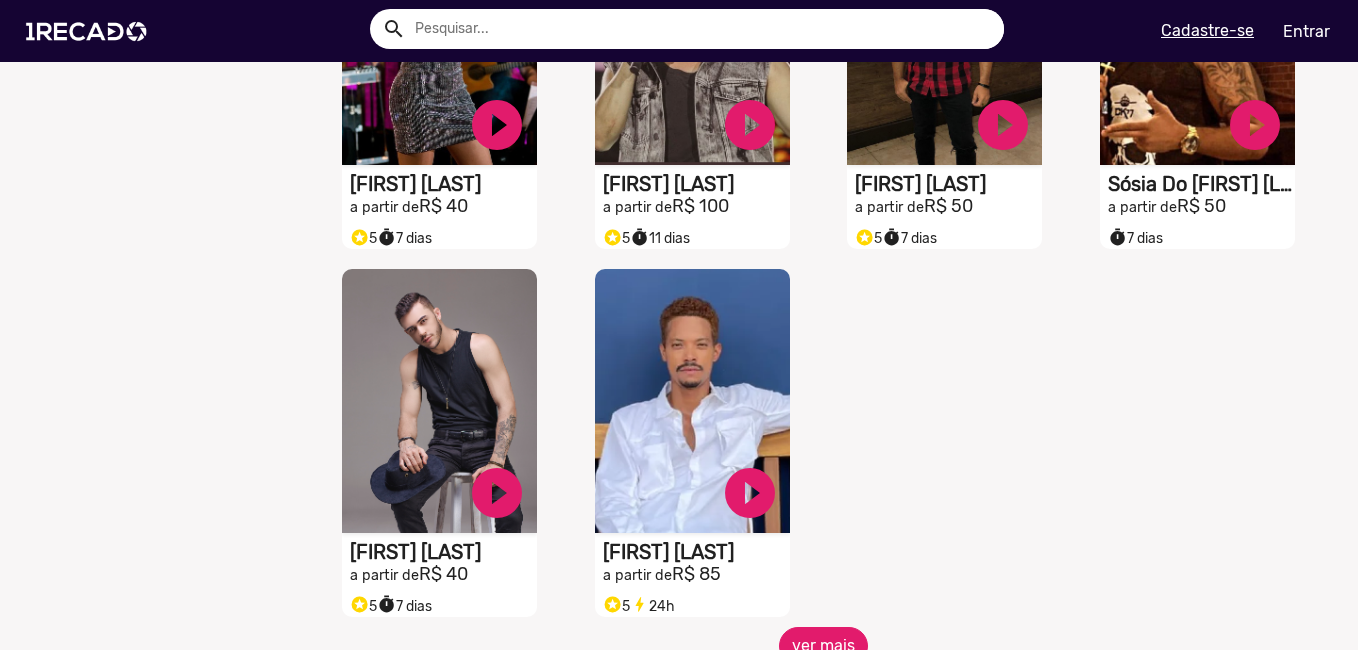 scroll, scrollTop: 2565, scrollLeft: 0, axis: vertical 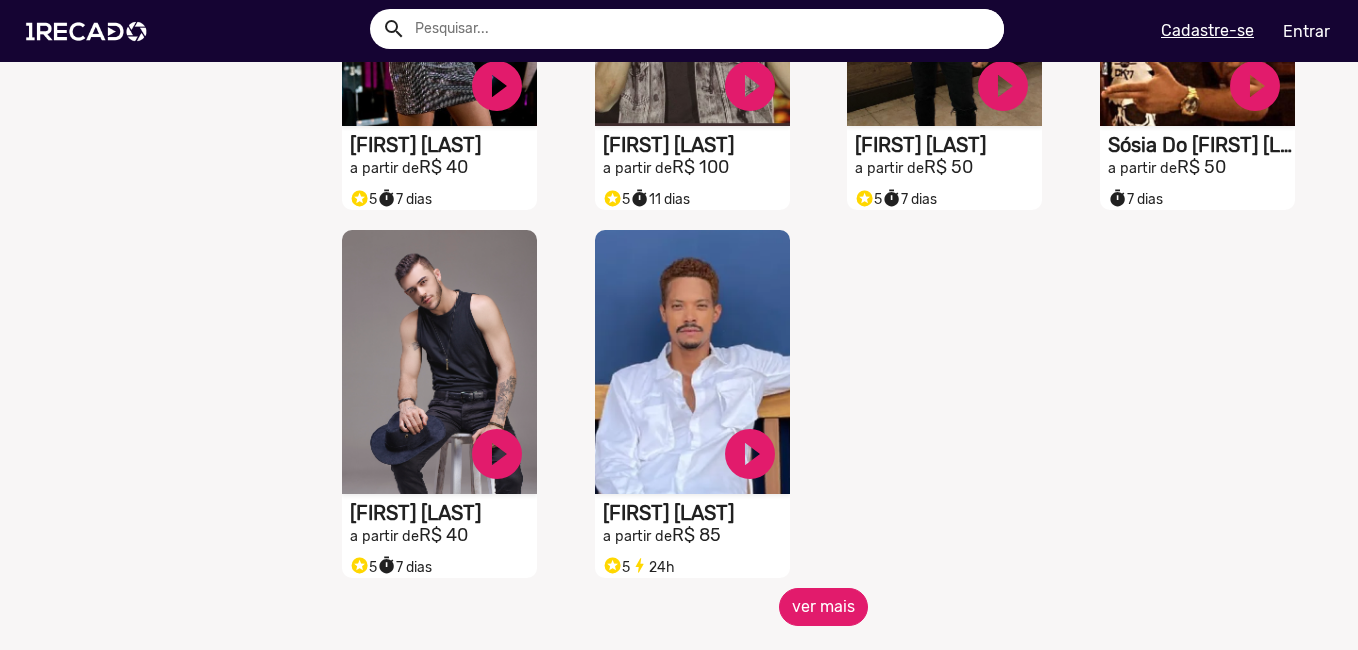 click on "ver mais" 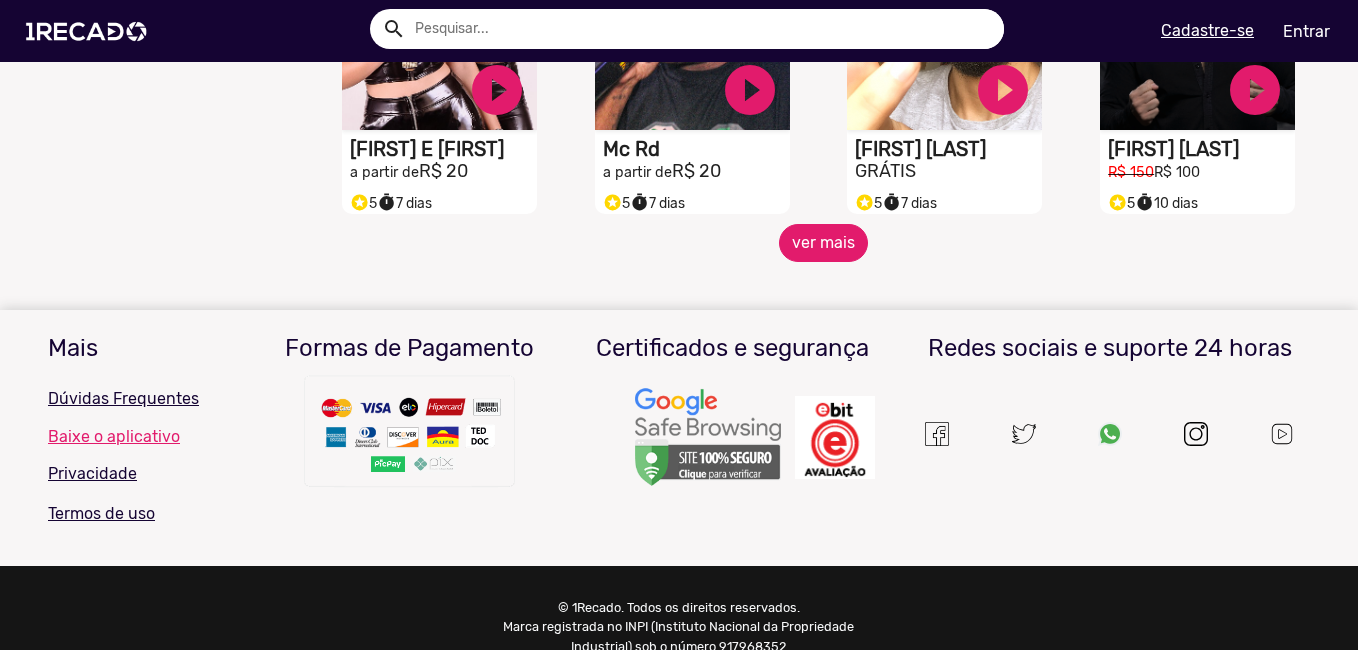 scroll, scrollTop: 3665, scrollLeft: 0, axis: vertical 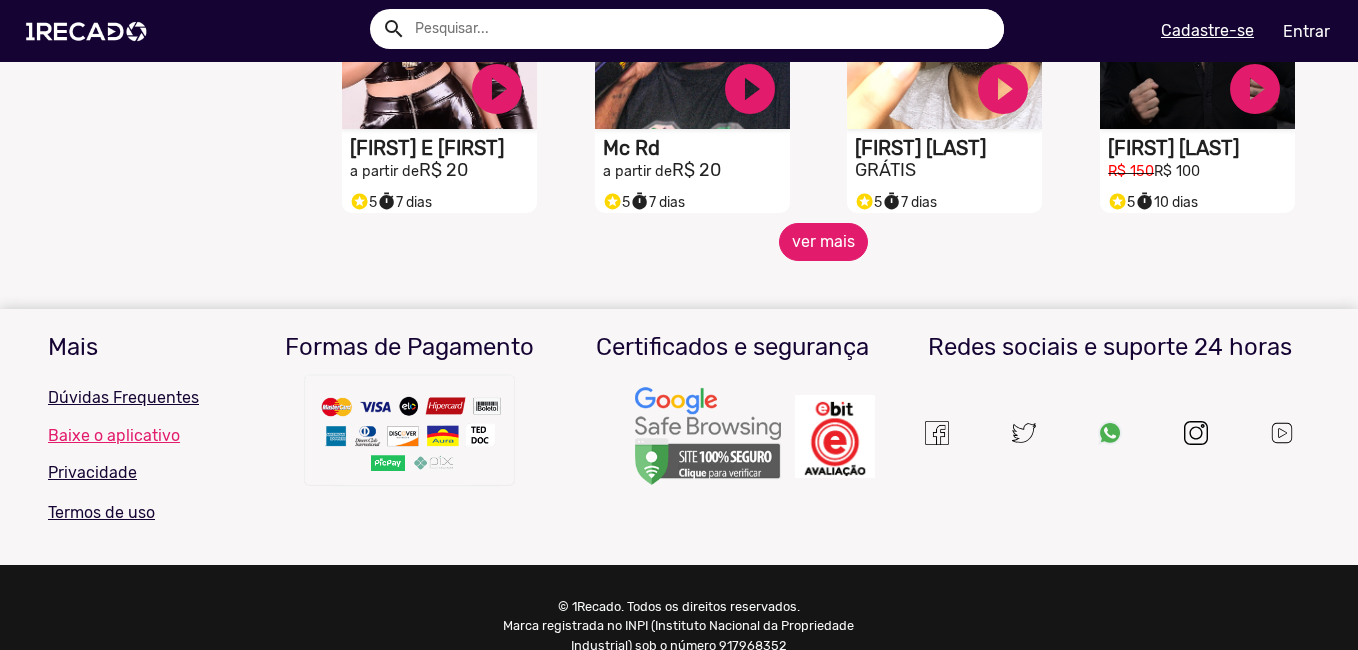 click on "ver mais" 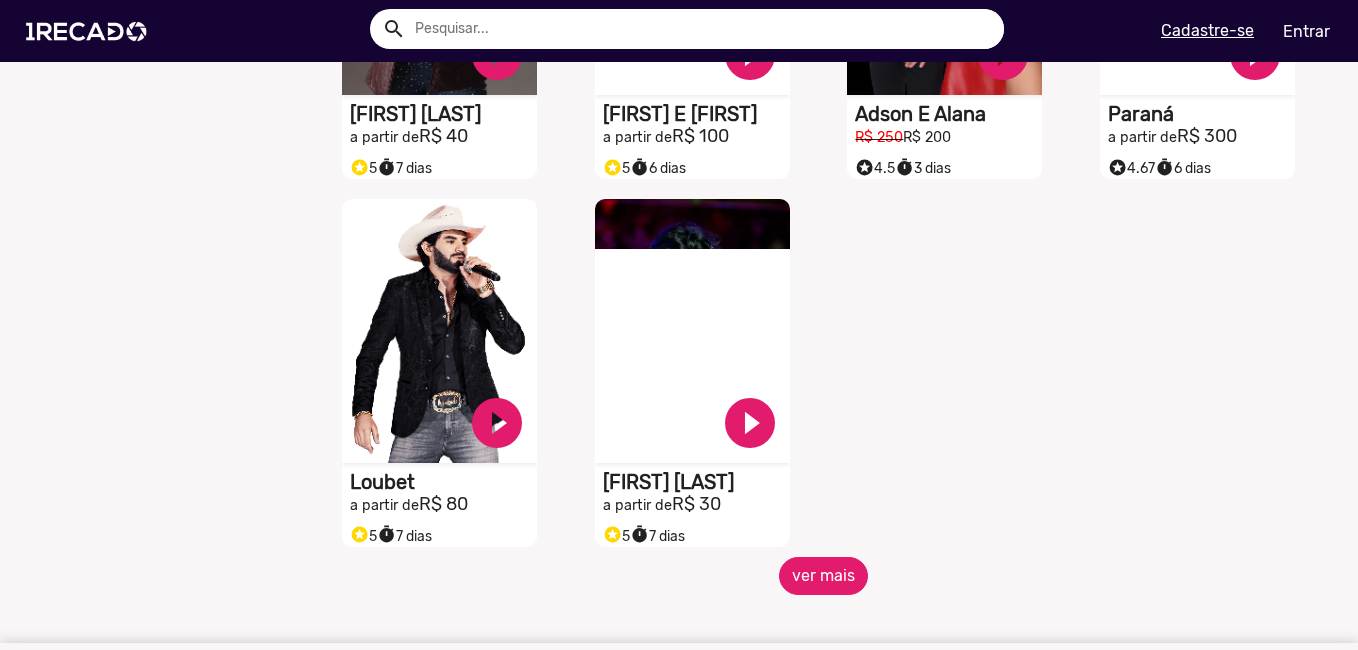 scroll, scrollTop: 4465, scrollLeft: 0, axis: vertical 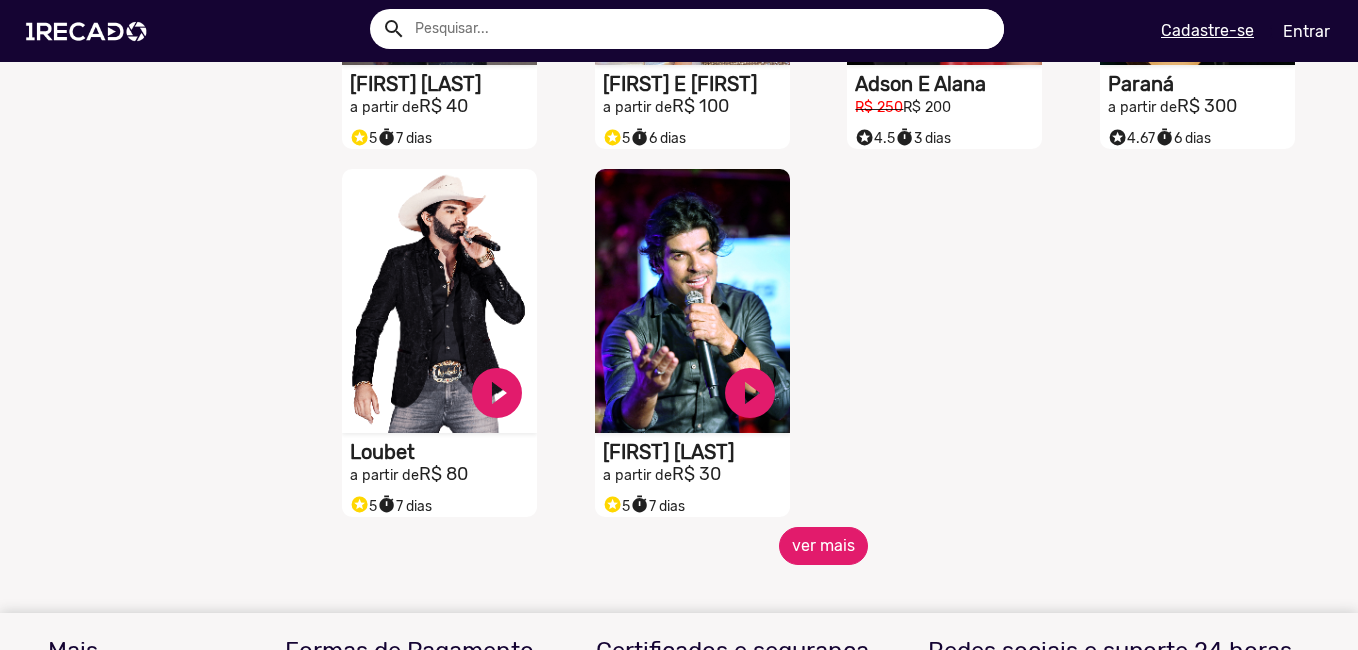 click on "ver mais" 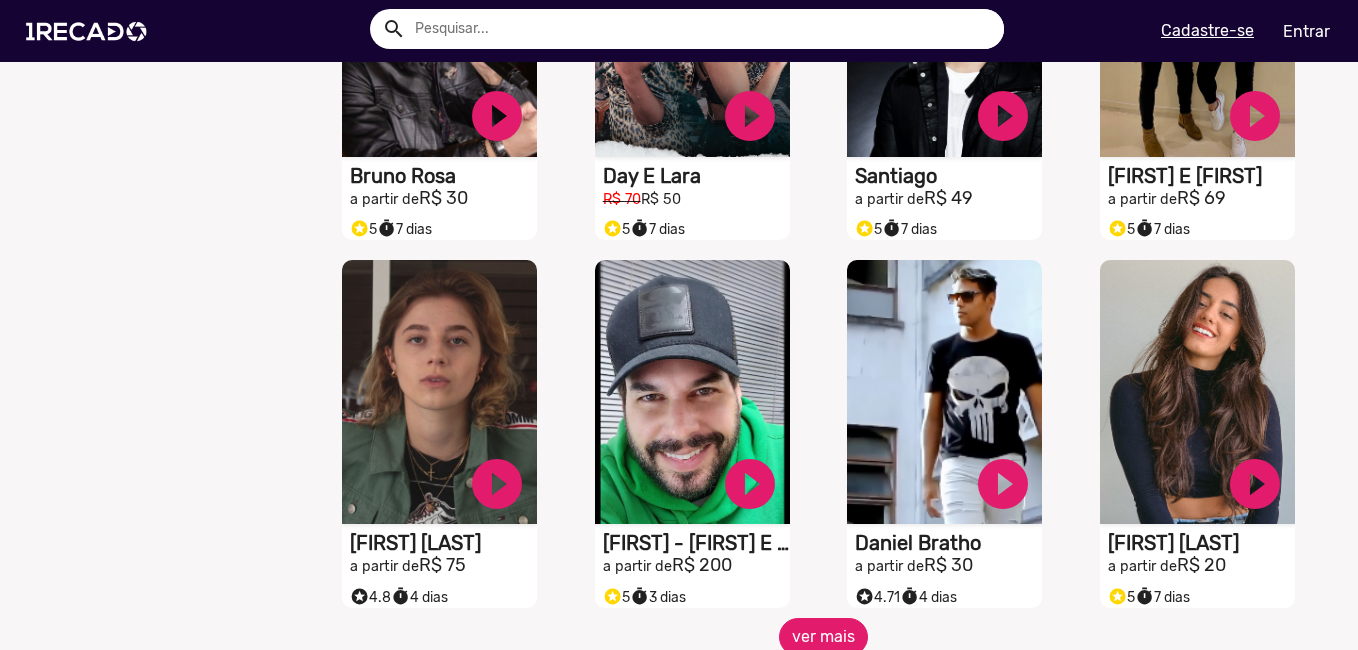 scroll, scrollTop: 5165, scrollLeft: 0, axis: vertical 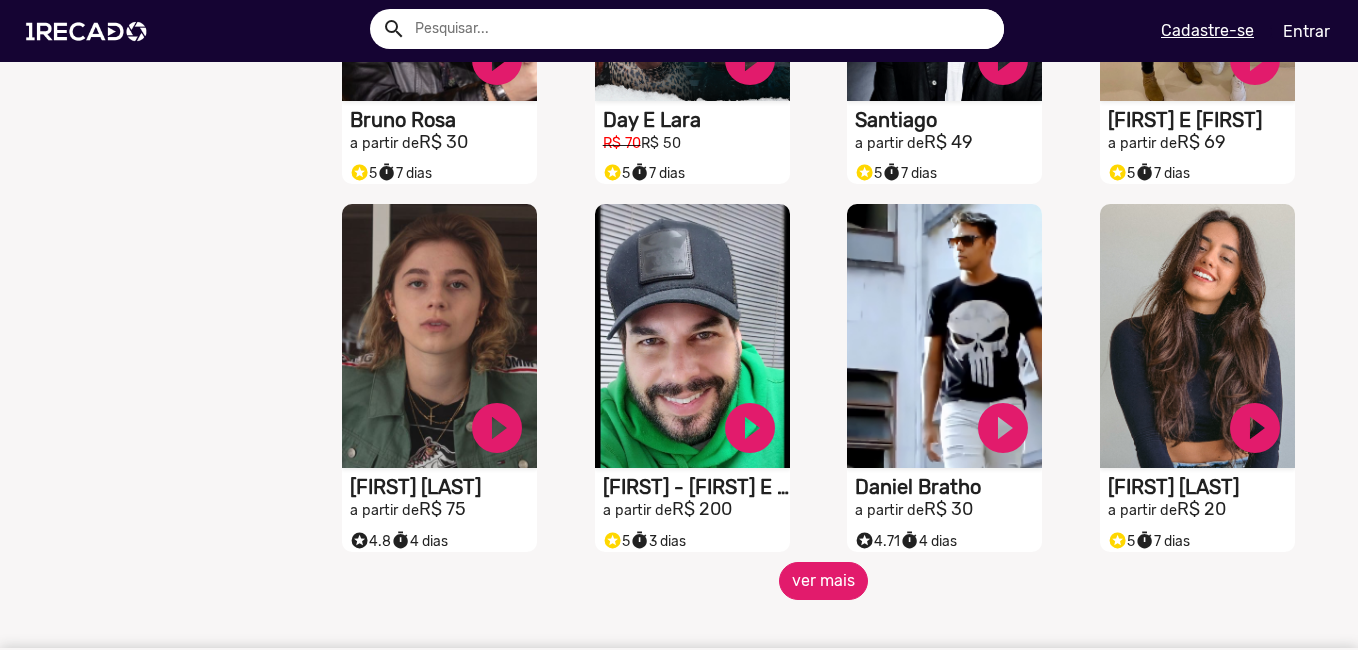 click on "ver mais" 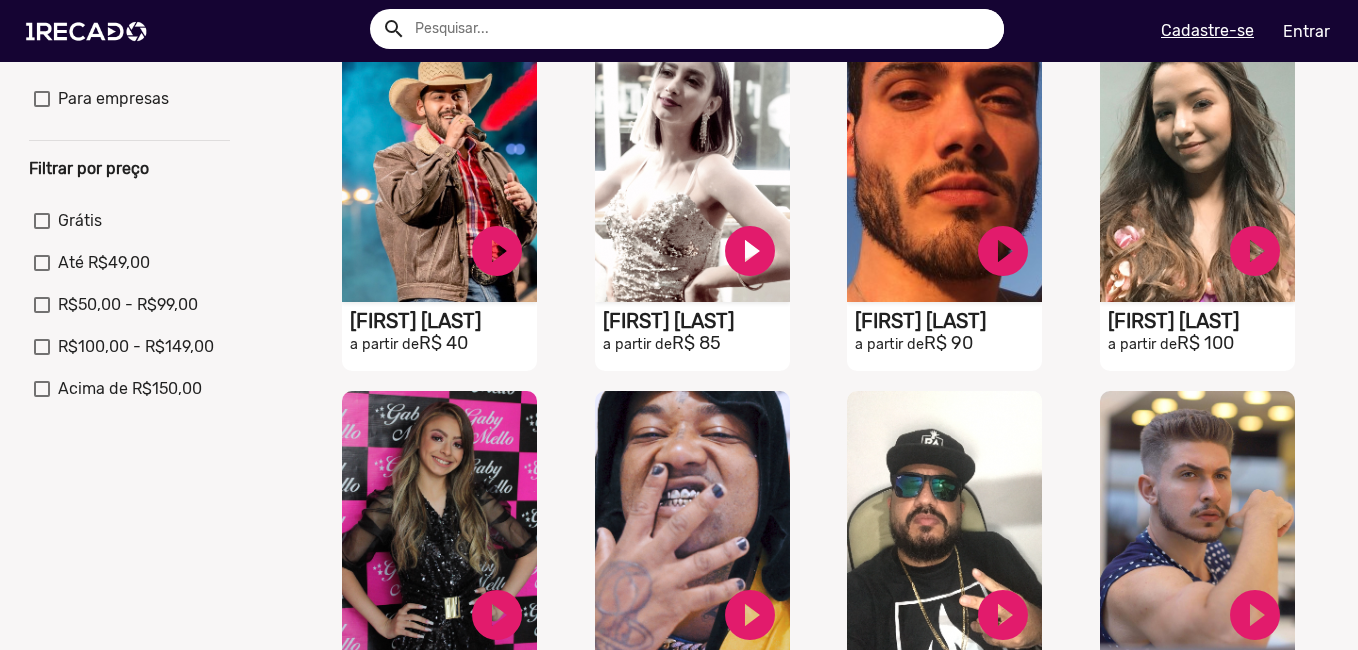 scroll, scrollTop: 0, scrollLeft: 0, axis: both 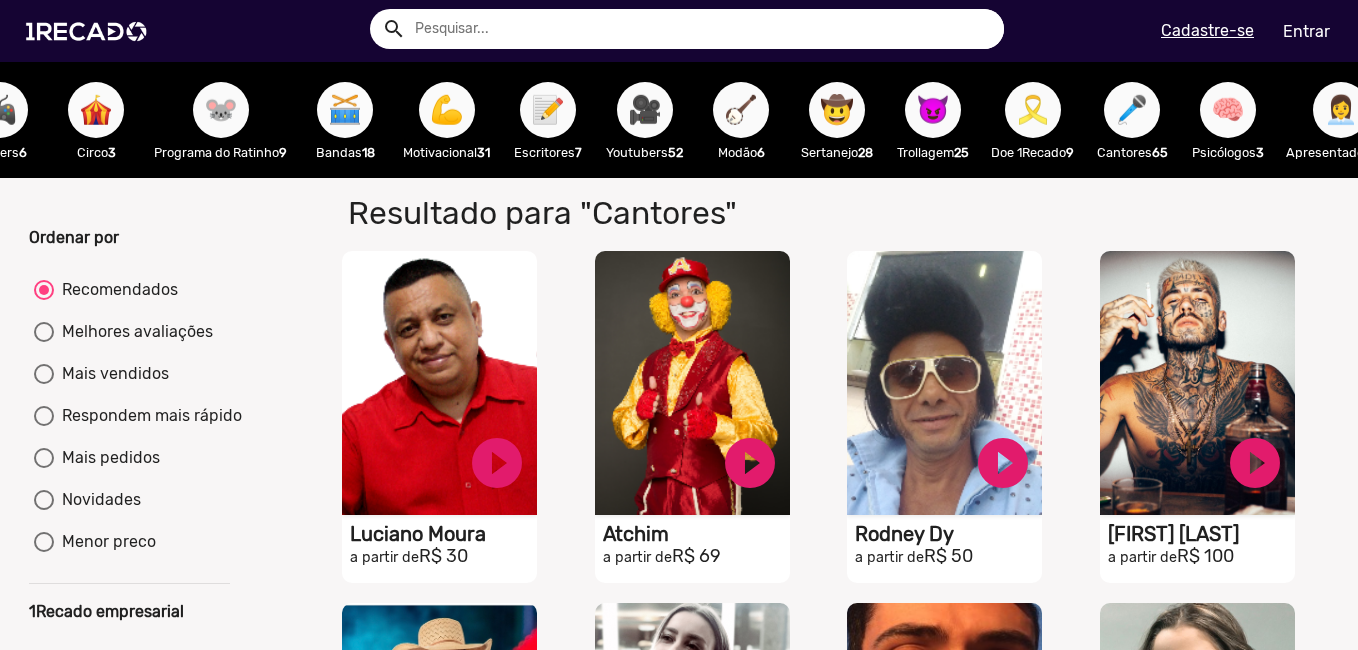 click on "🥁" at bounding box center (345, 110) 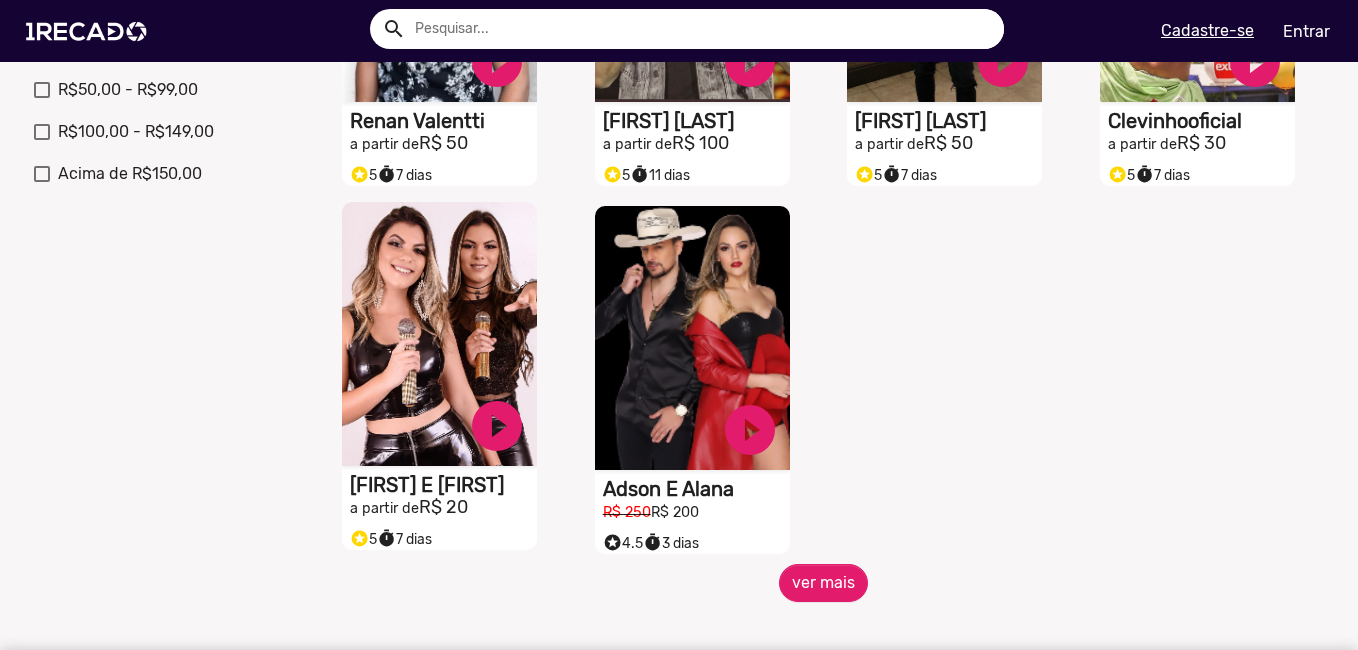 scroll, scrollTop: 800, scrollLeft: 0, axis: vertical 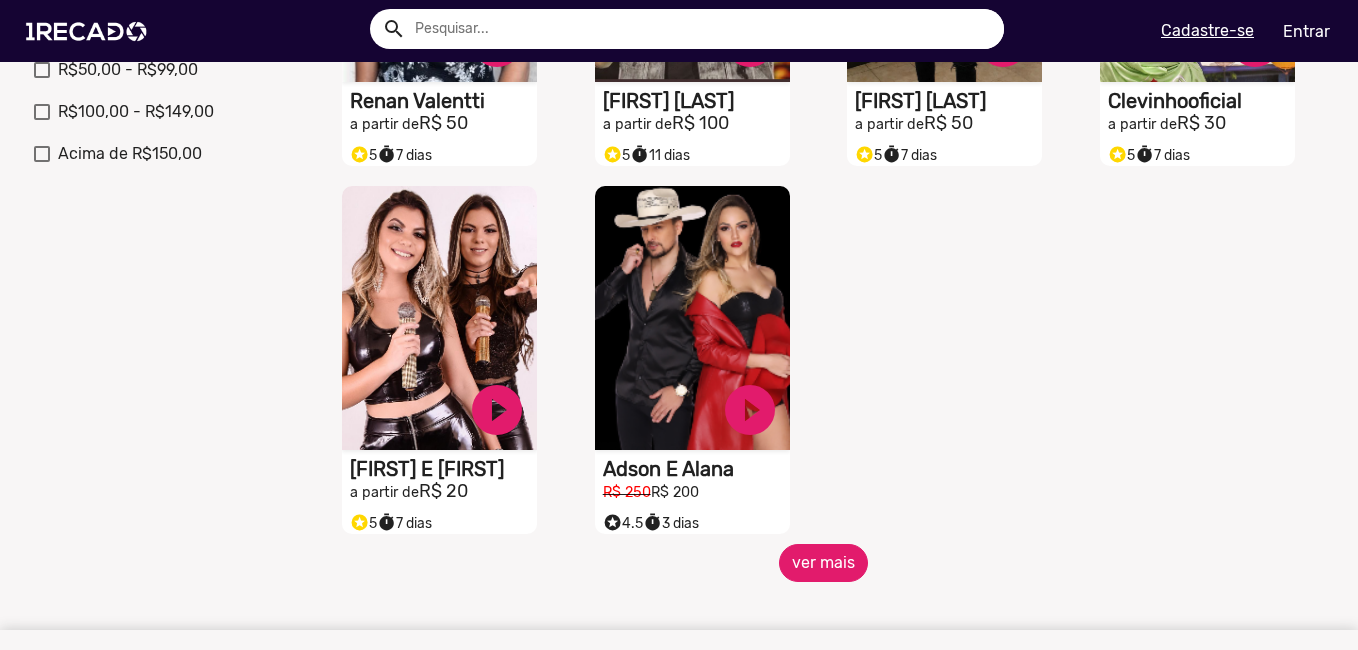 click on "ver mais" 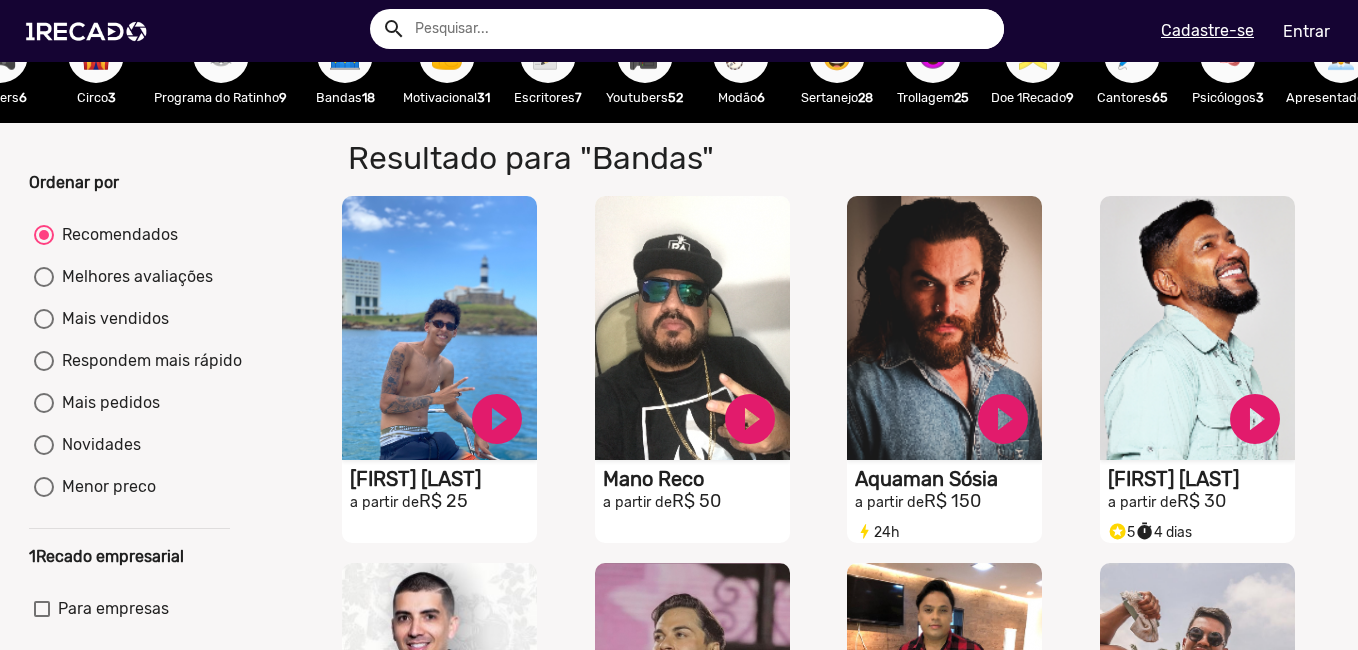 scroll, scrollTop: 0, scrollLeft: 0, axis: both 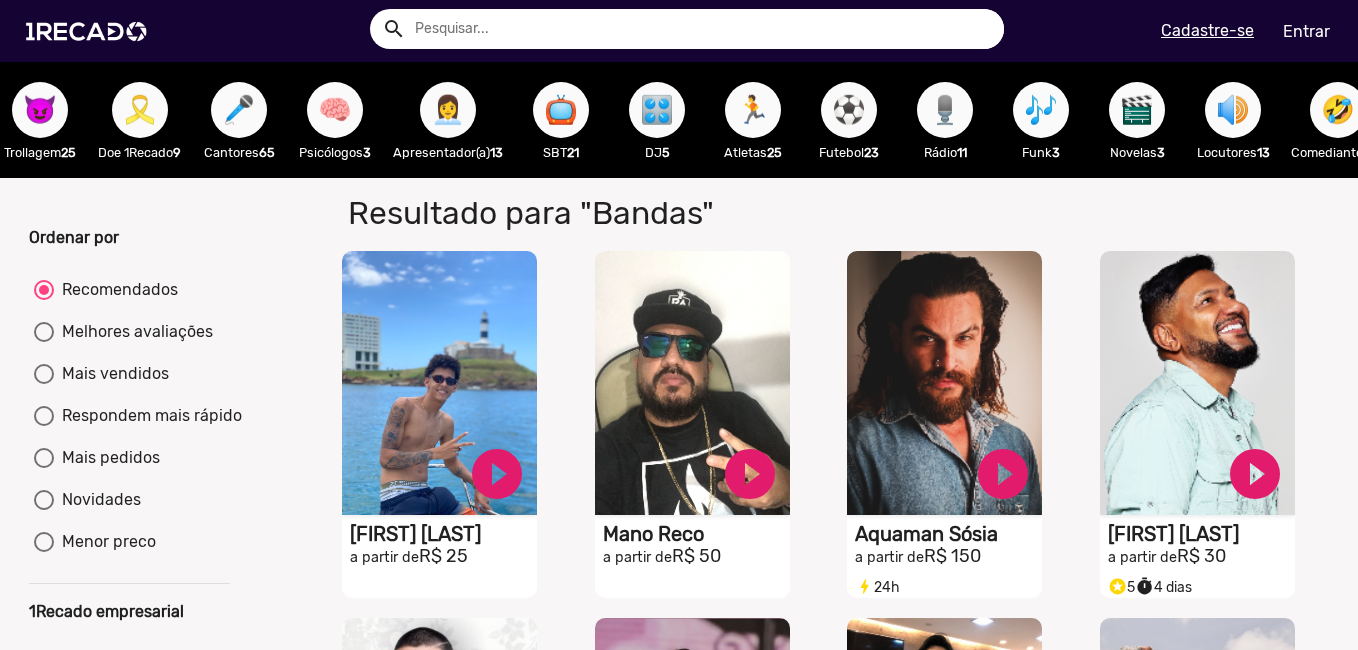 click on "📺" at bounding box center [561, 110] 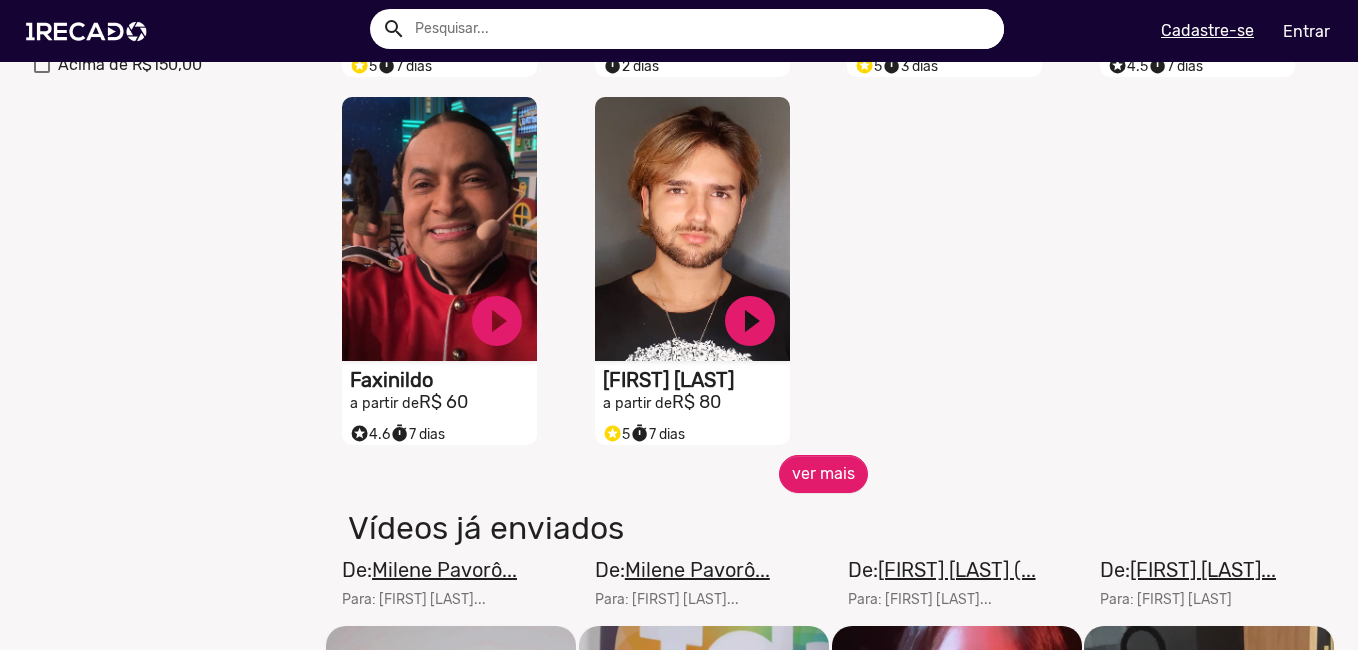 scroll, scrollTop: 900, scrollLeft: 0, axis: vertical 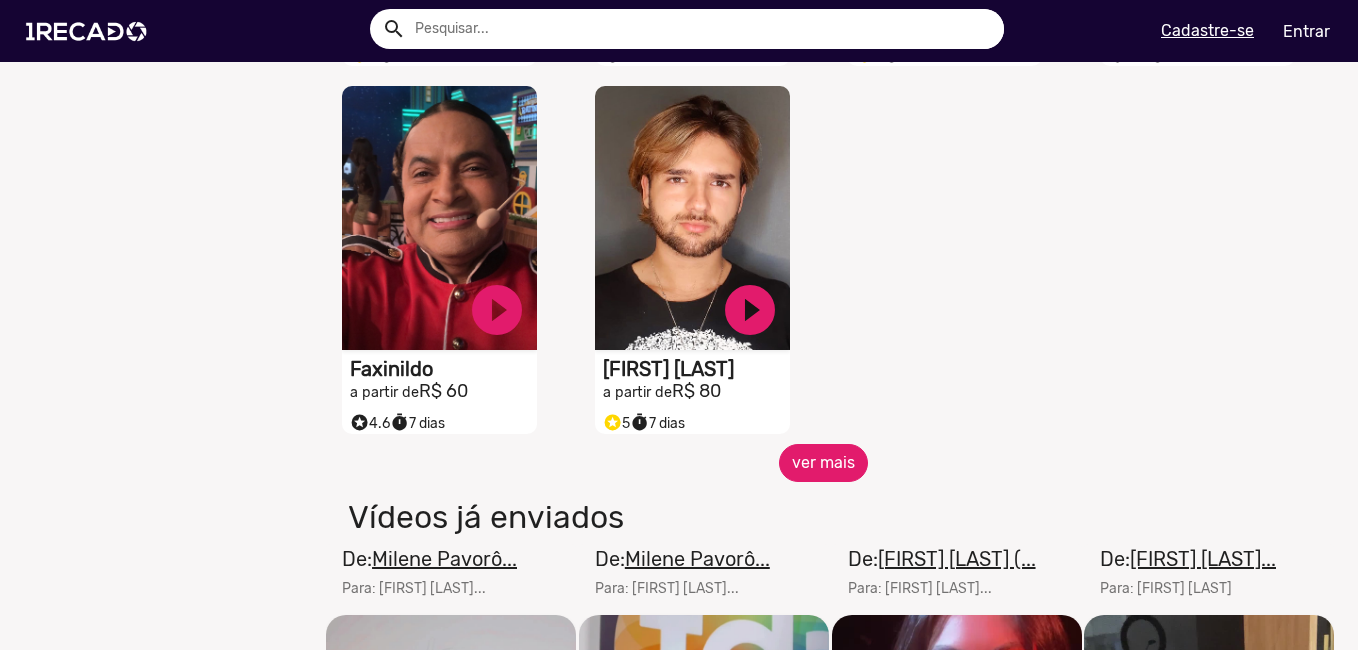 click on "ver mais" 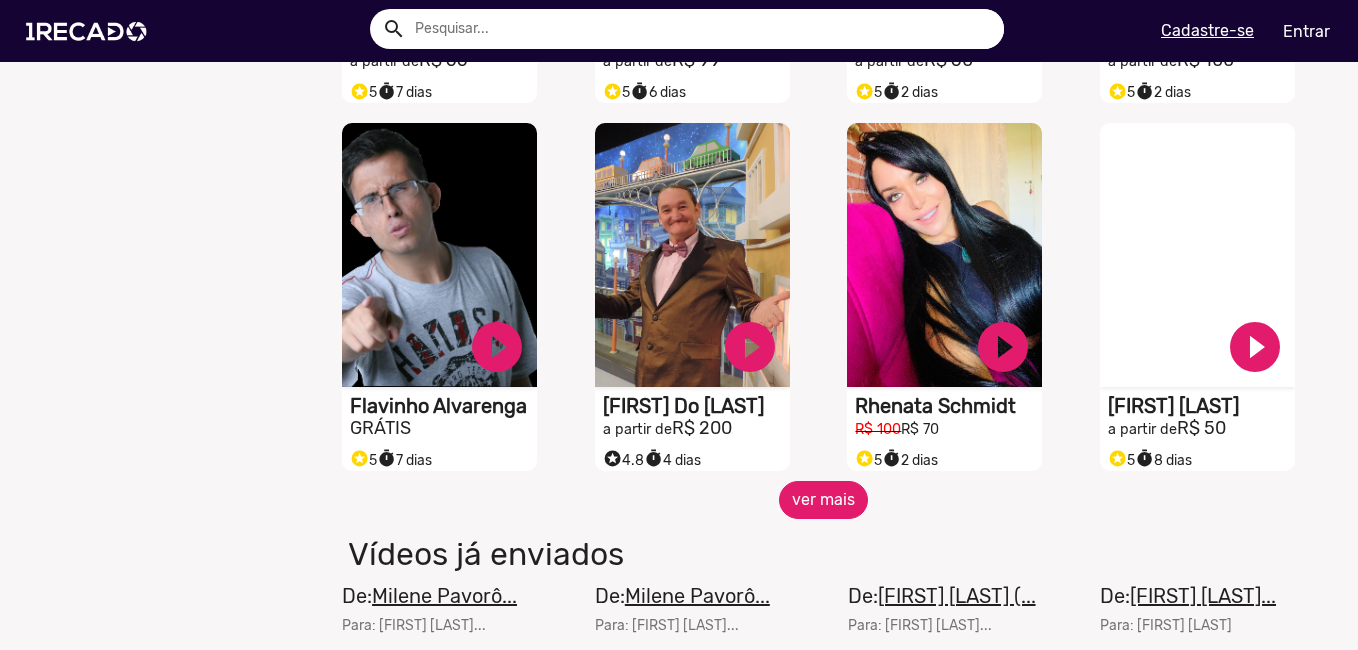 scroll, scrollTop: 1600, scrollLeft: 0, axis: vertical 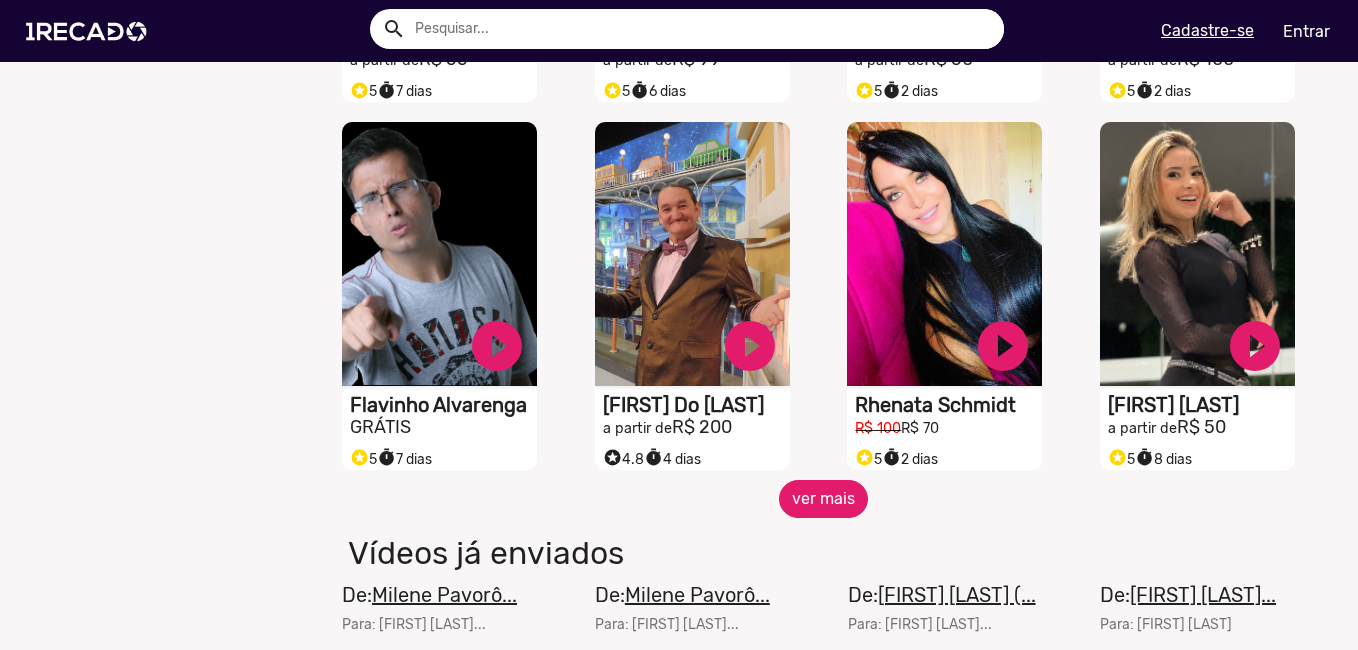 click on "ver mais" 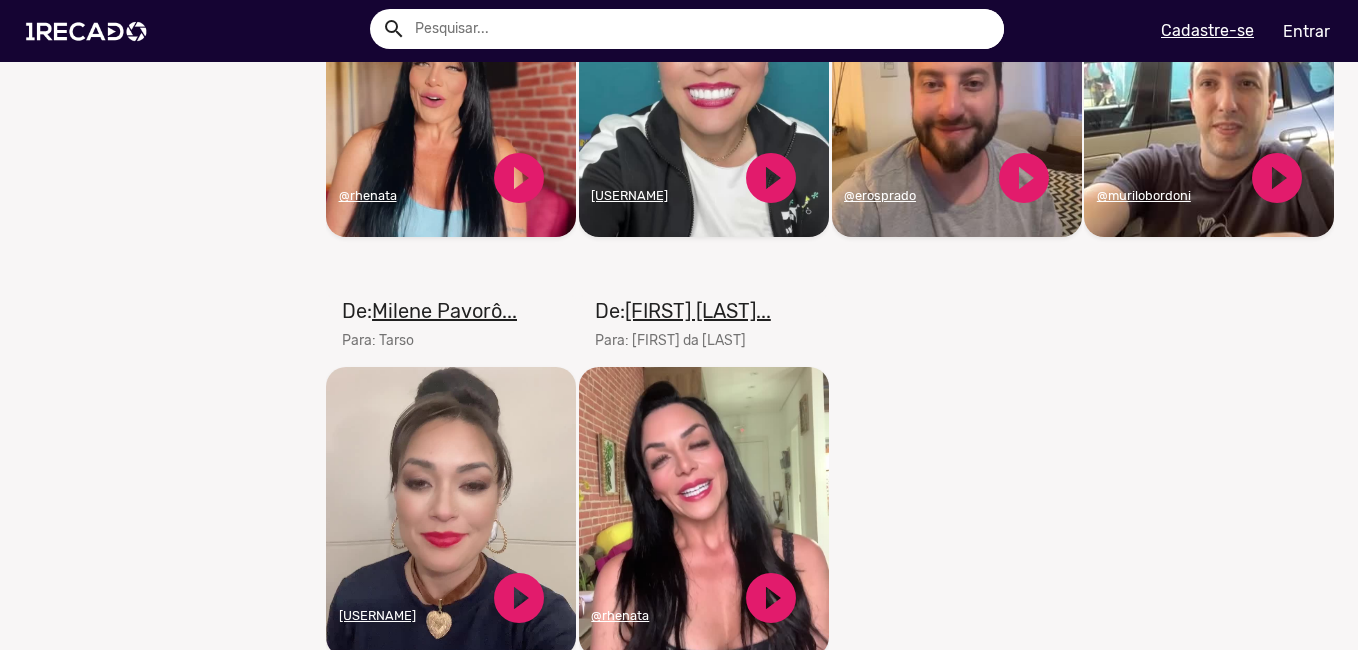 scroll, scrollTop: 3200, scrollLeft: 0, axis: vertical 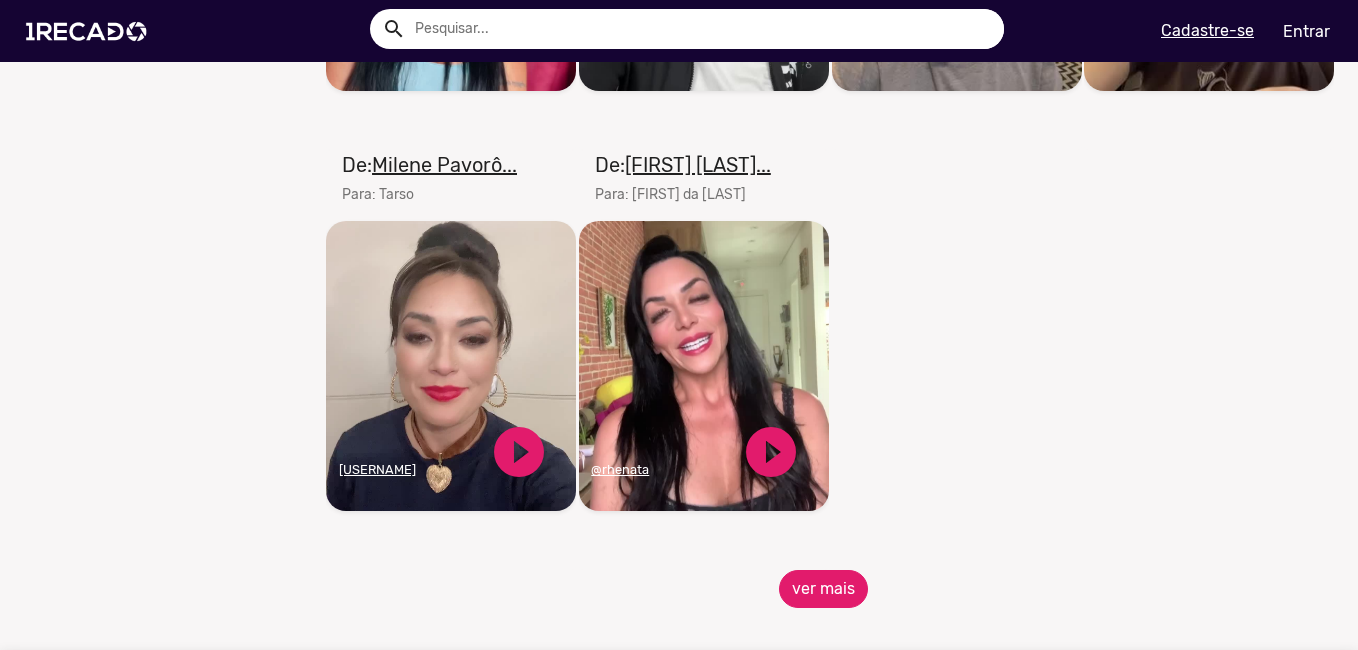 click on "ver mais" 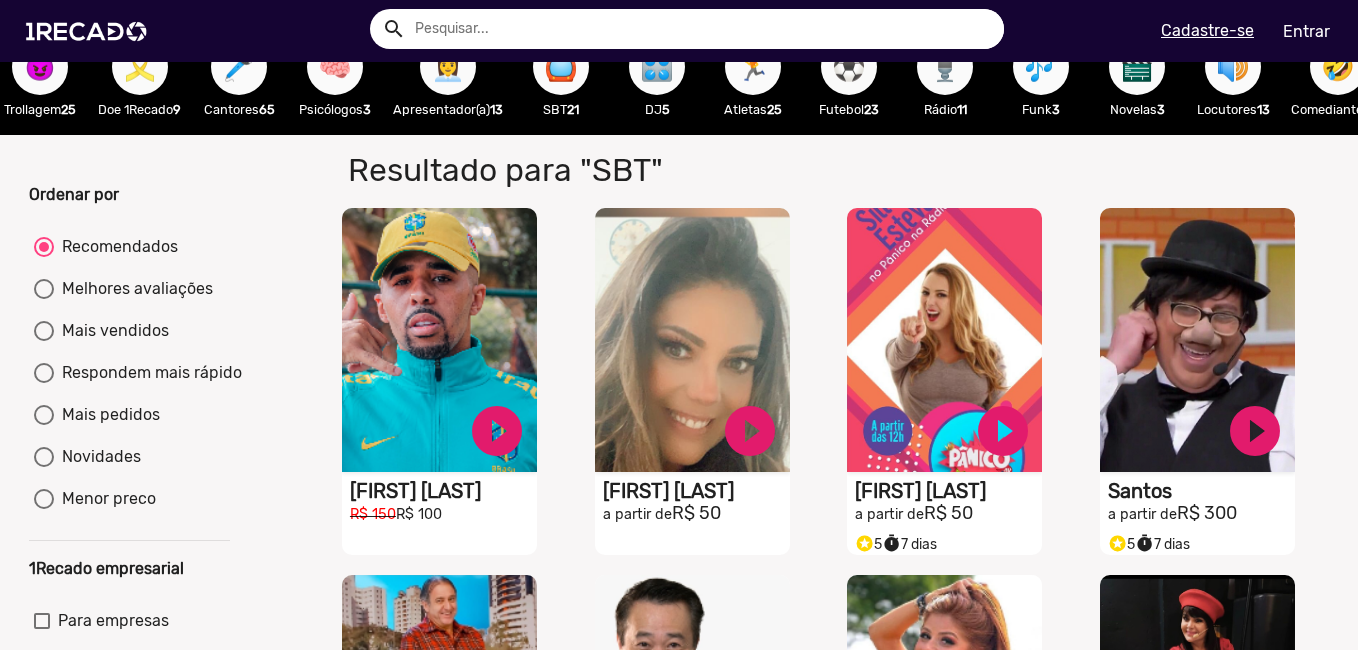 scroll, scrollTop: 0, scrollLeft: 0, axis: both 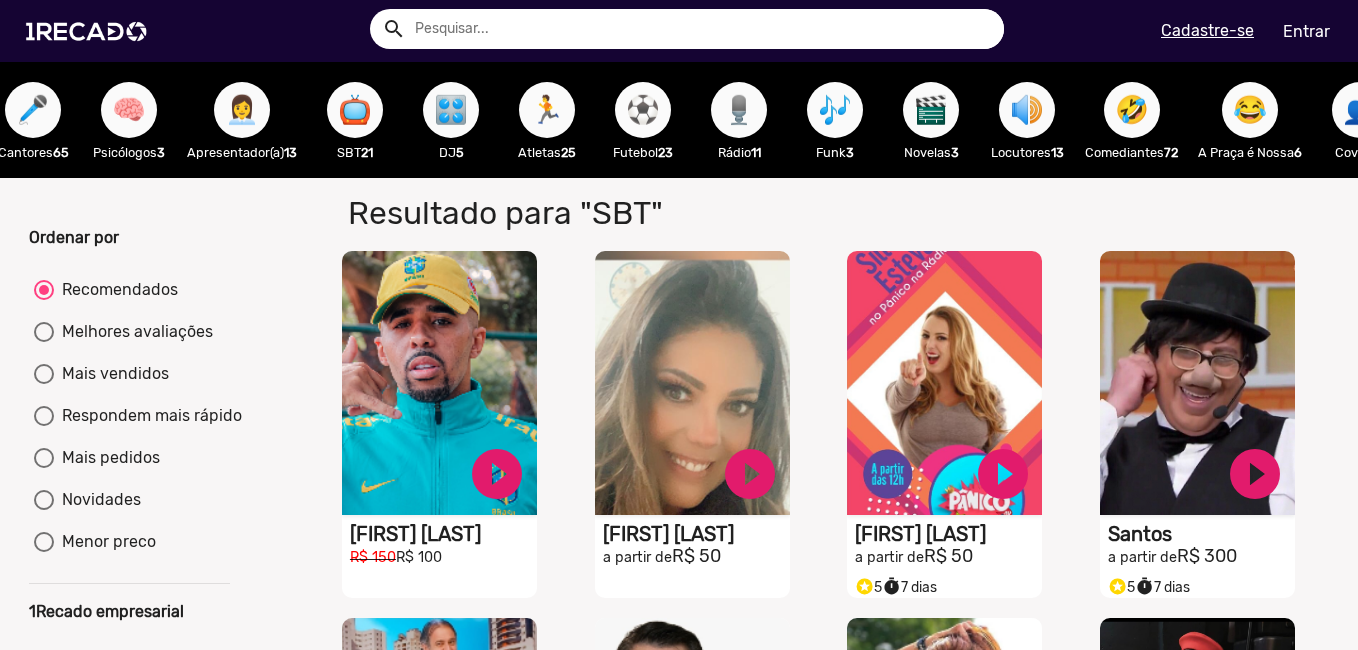 click on "⚽" at bounding box center [643, 110] 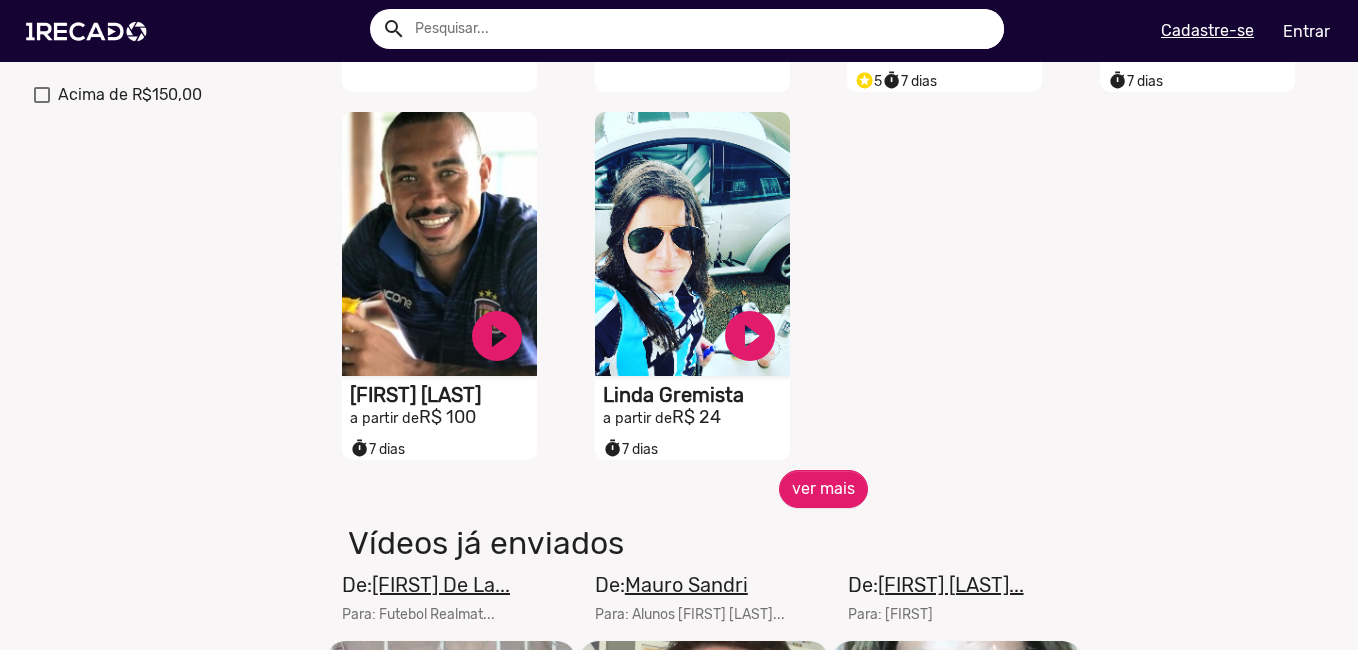 scroll, scrollTop: 1000, scrollLeft: 0, axis: vertical 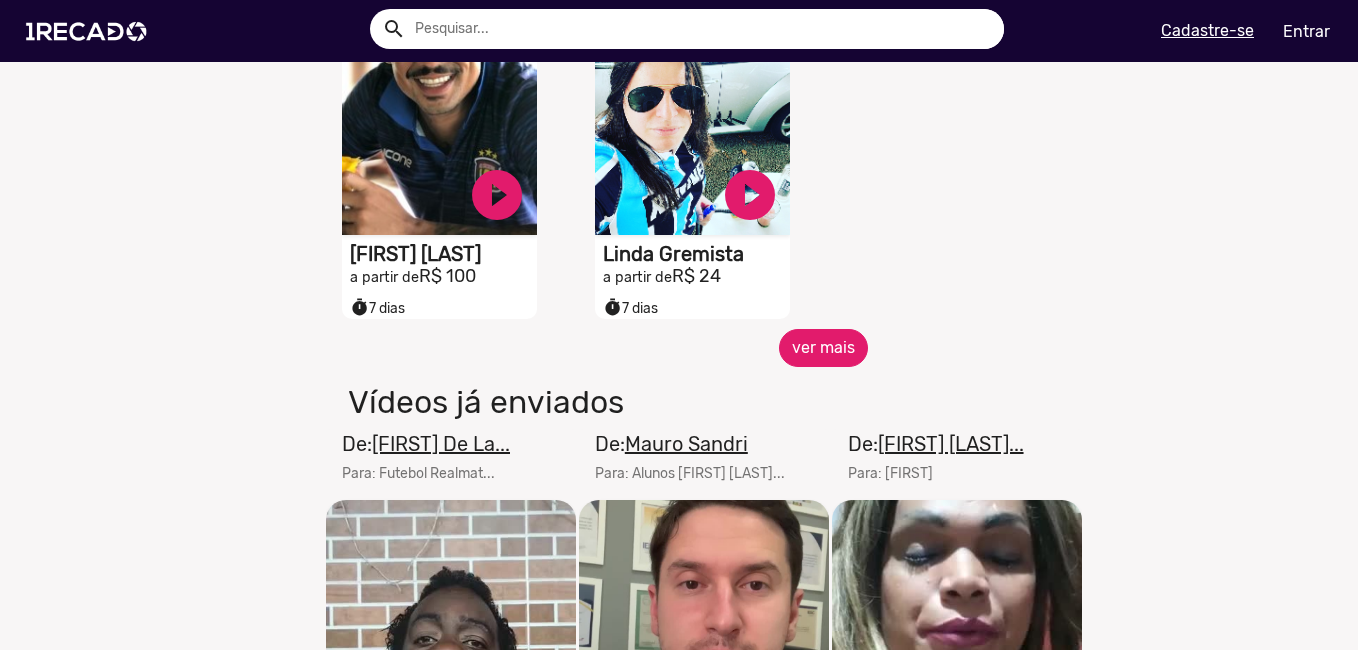click on "ver mais" 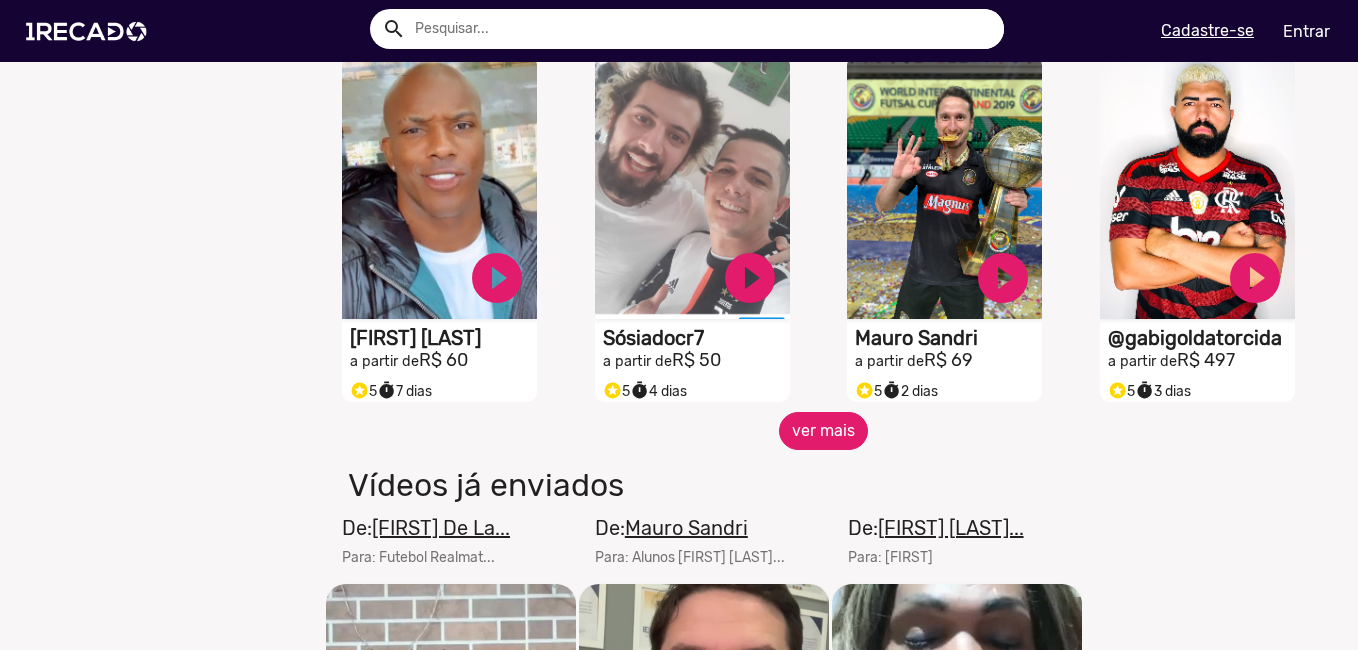 scroll, scrollTop: 1700, scrollLeft: 0, axis: vertical 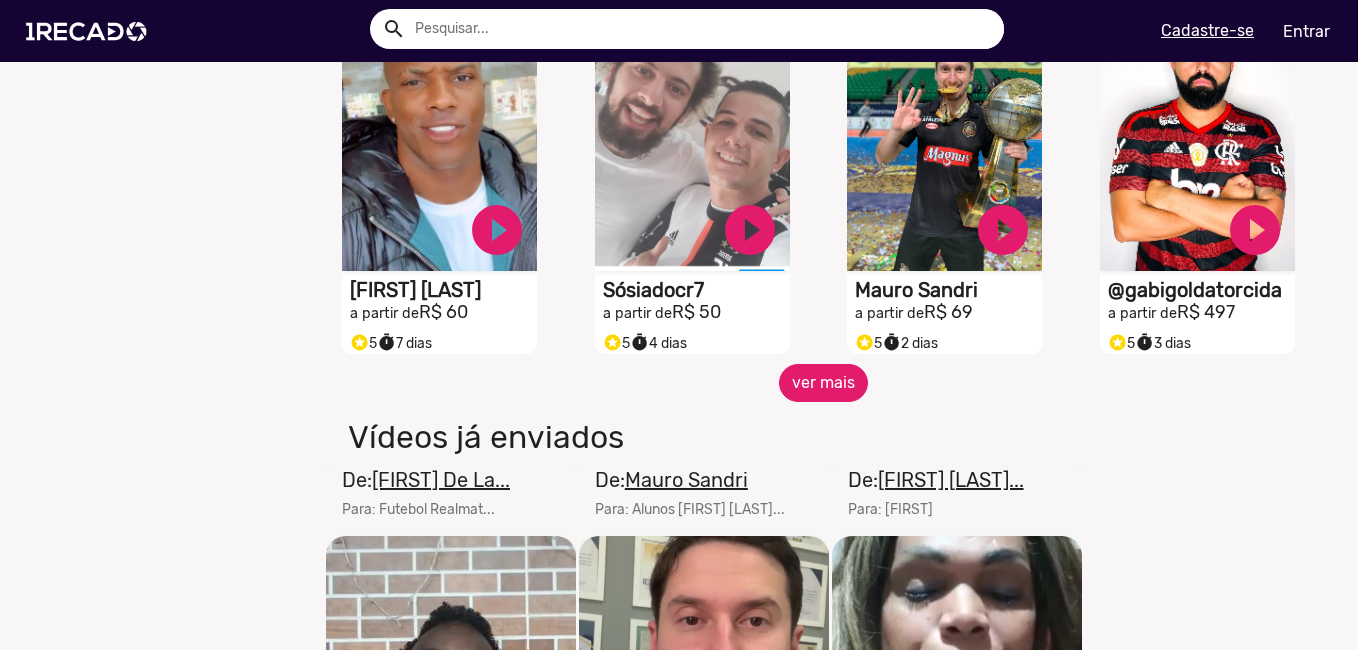 click on "ver mais" 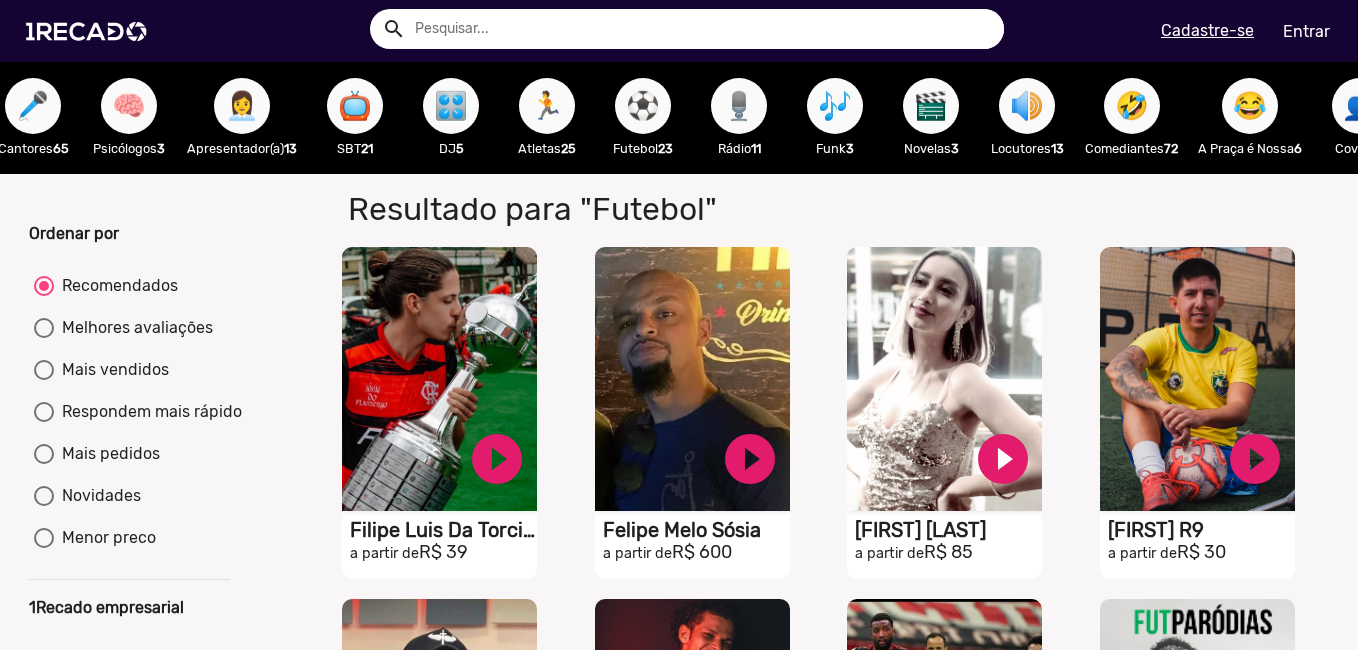 scroll, scrollTop: 0, scrollLeft: 0, axis: both 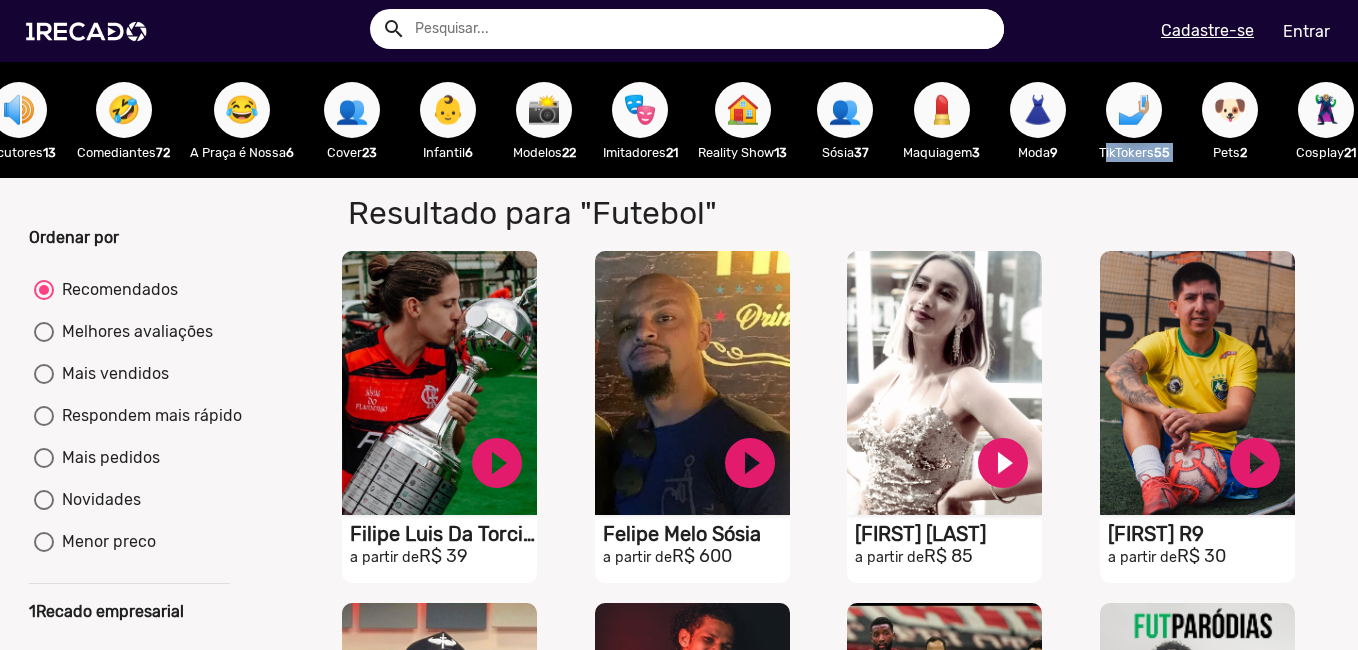 drag, startPoint x: 1125, startPoint y: 177, endPoint x: 1231, endPoint y: 189, distance: 106.677086 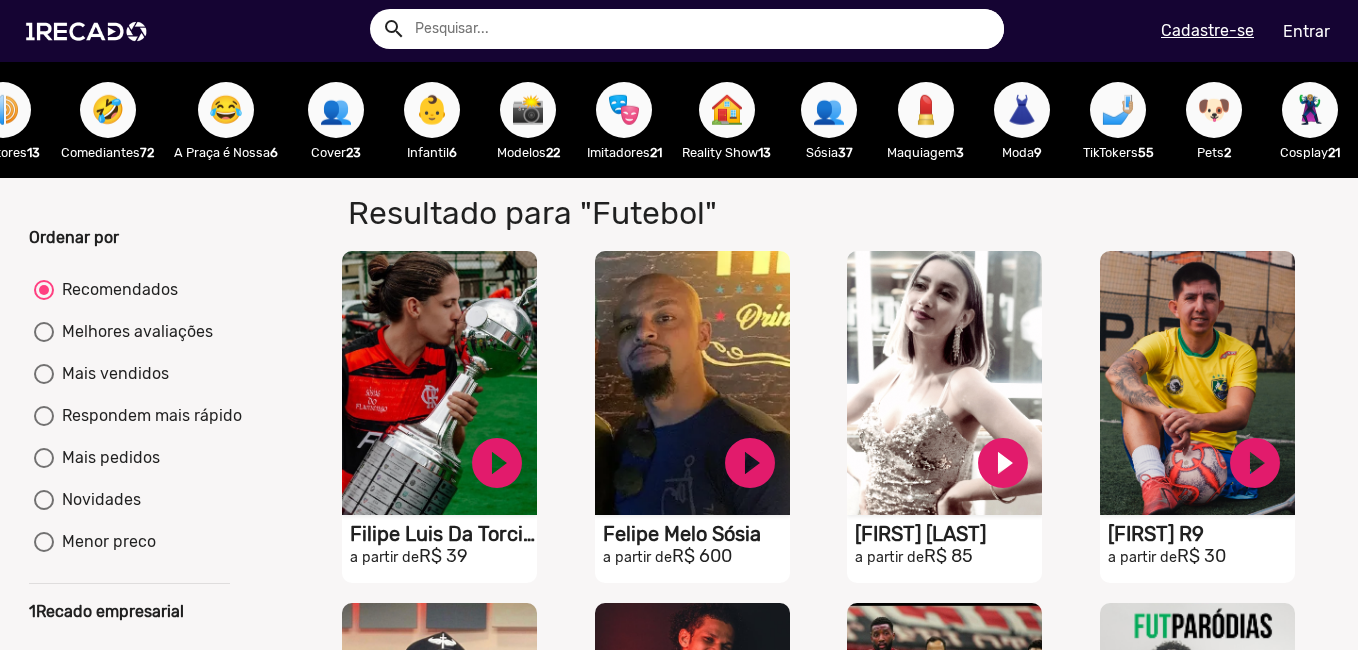 click at bounding box center (702, 29) 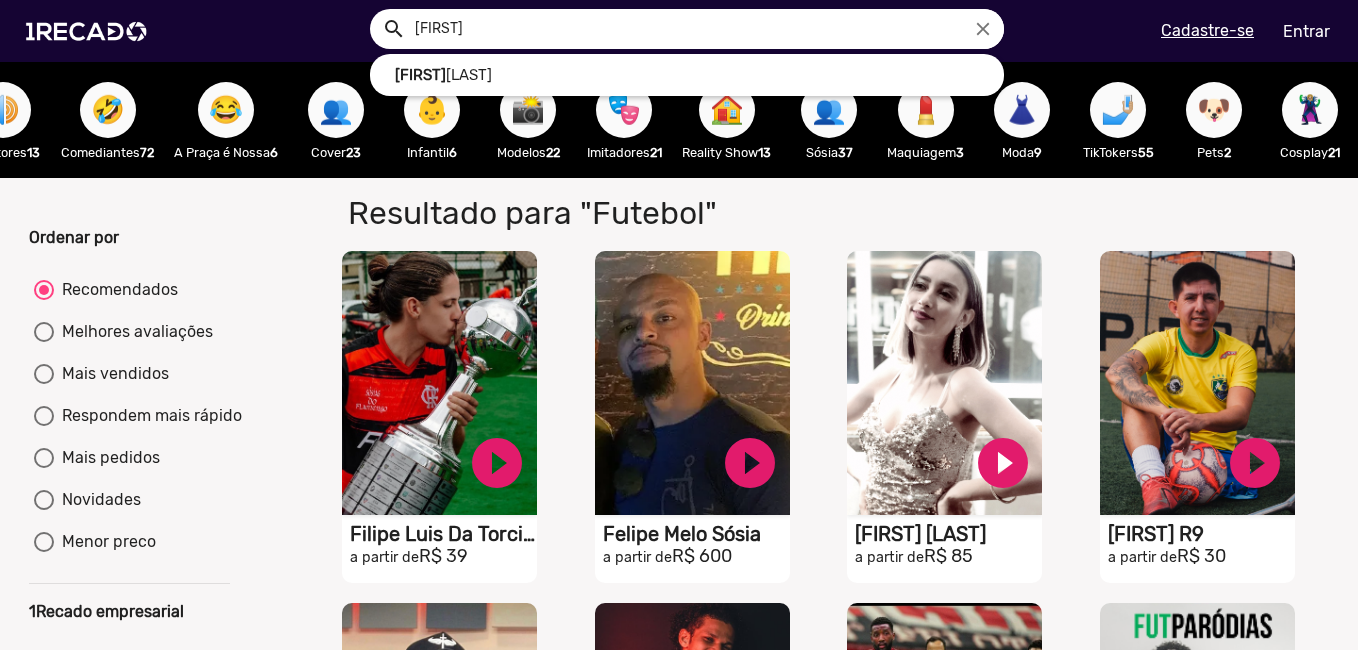click on "search" at bounding box center [392, 27] 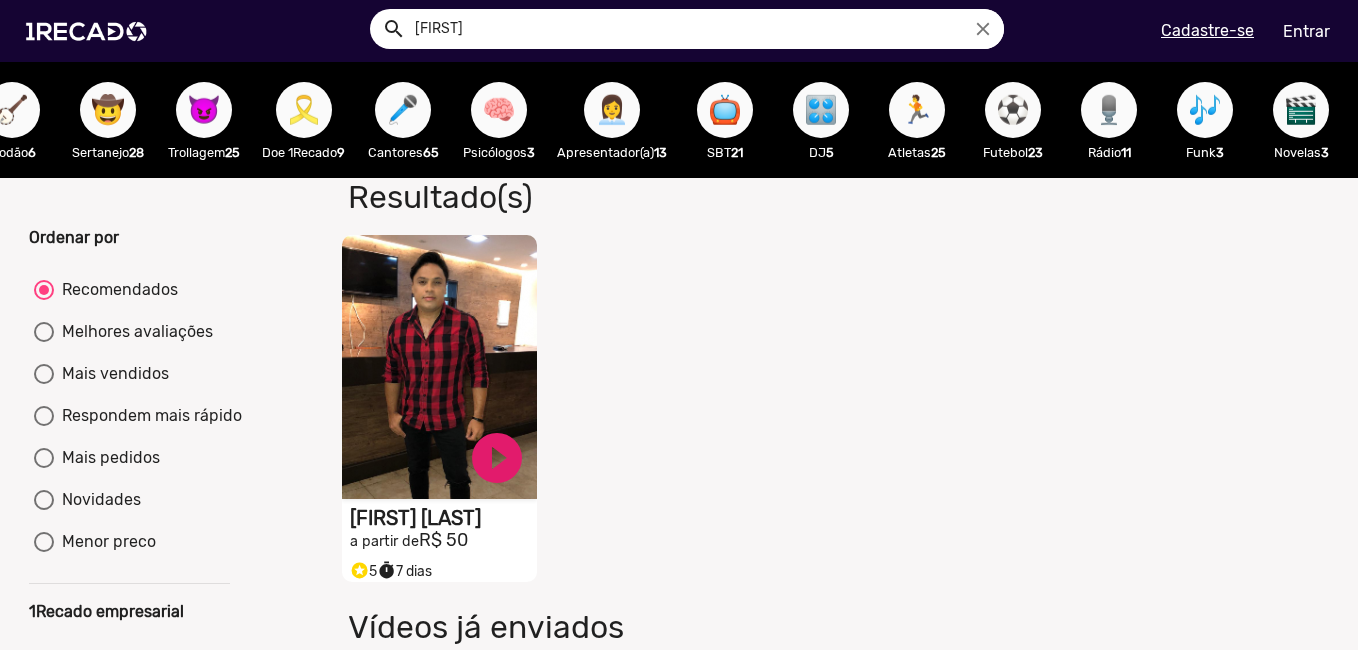 scroll, scrollTop: 0, scrollLeft: 1197, axis: horizontal 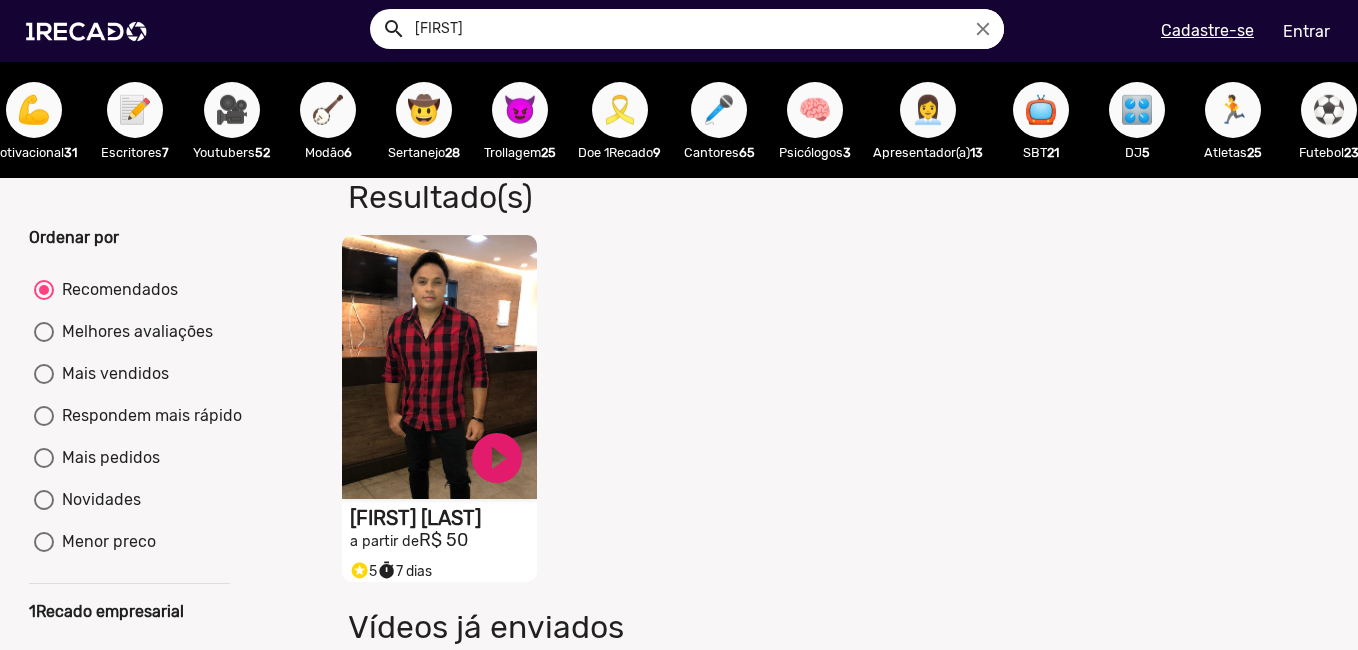 type on "netor" 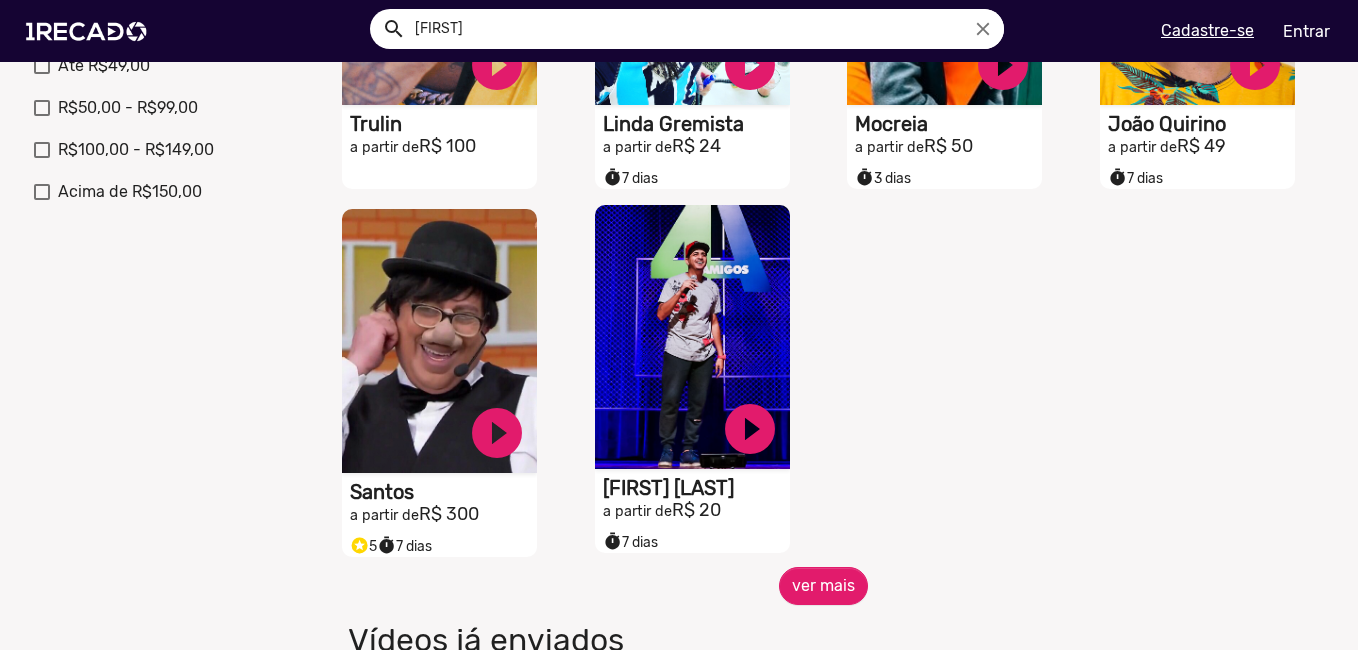 scroll, scrollTop: 900, scrollLeft: 0, axis: vertical 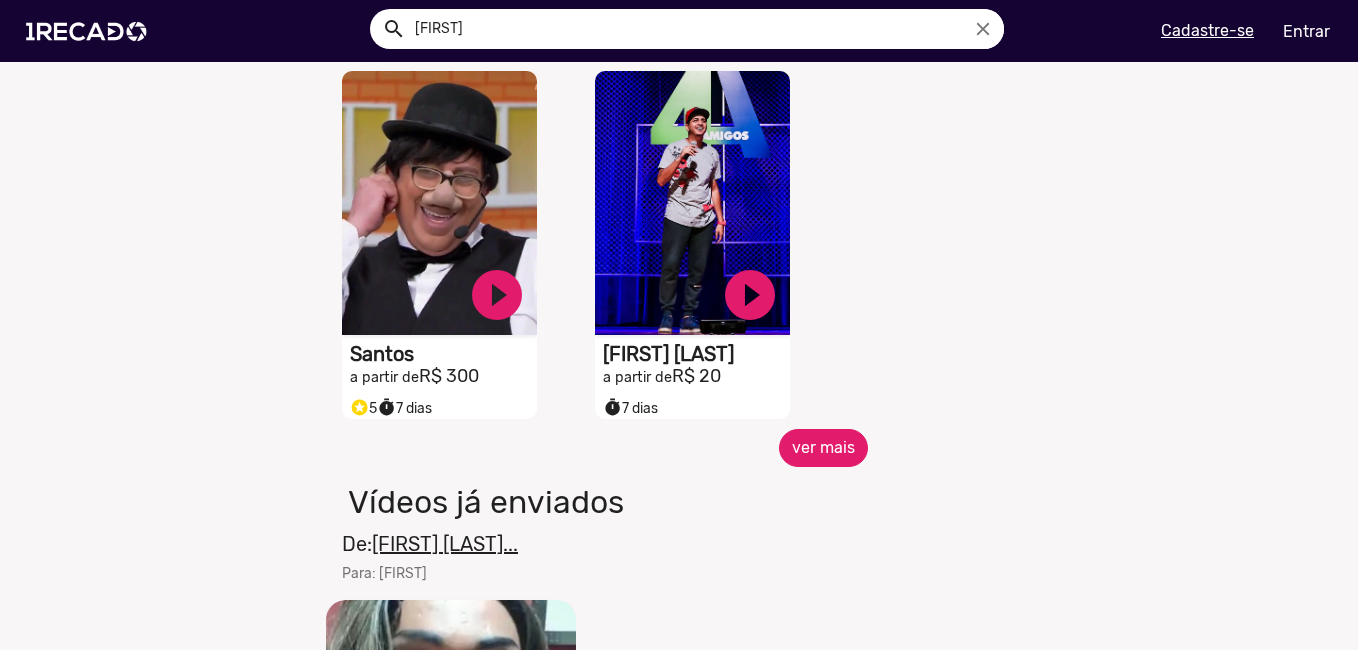 click on "ver mais" 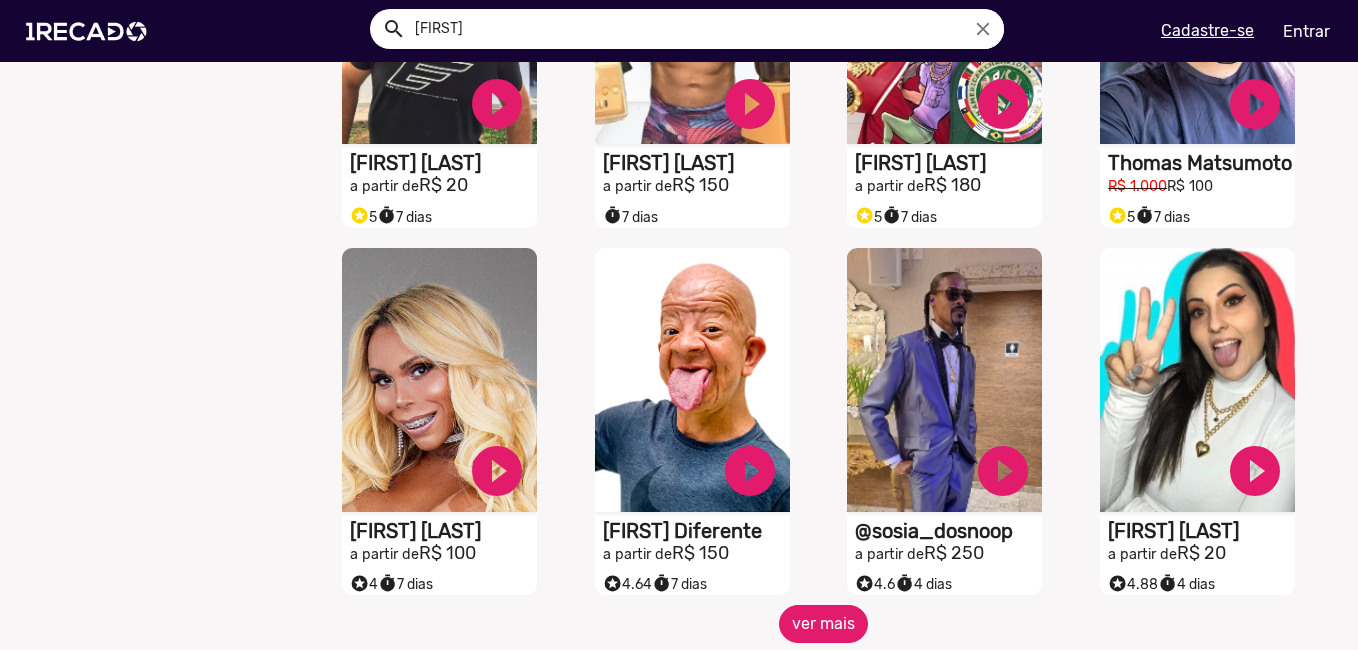 scroll, scrollTop: 1500, scrollLeft: 0, axis: vertical 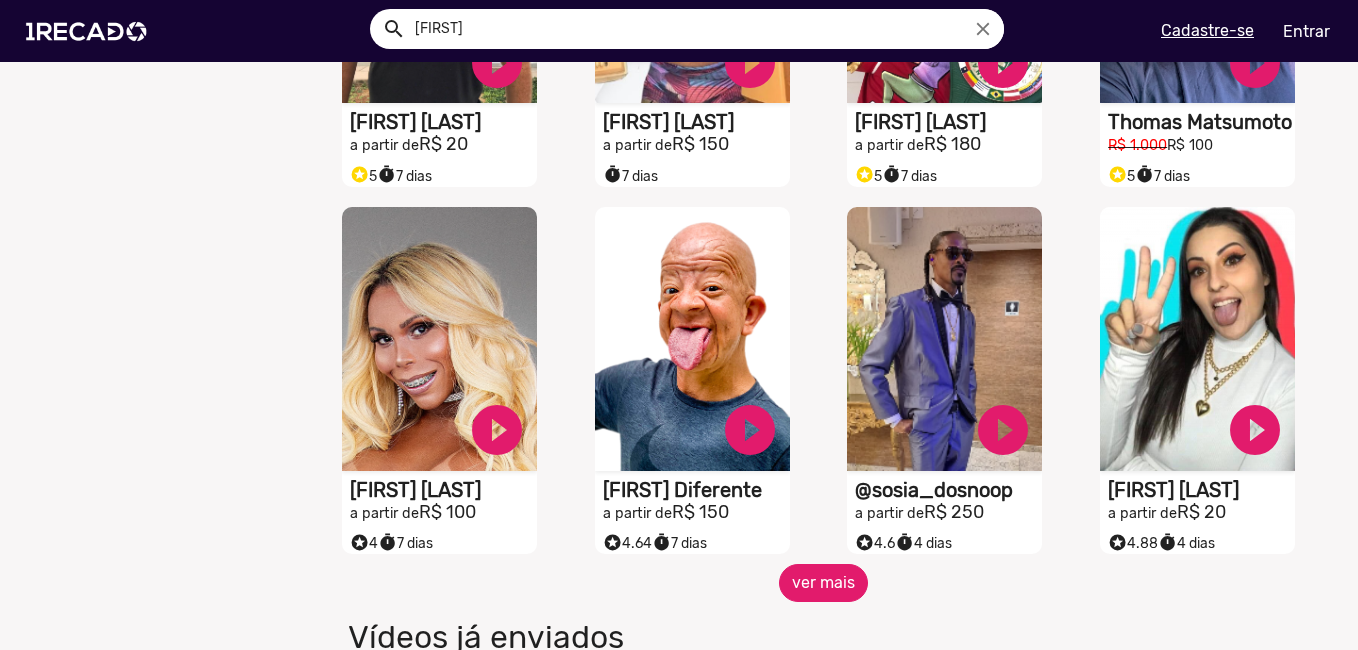 click on "ver mais" 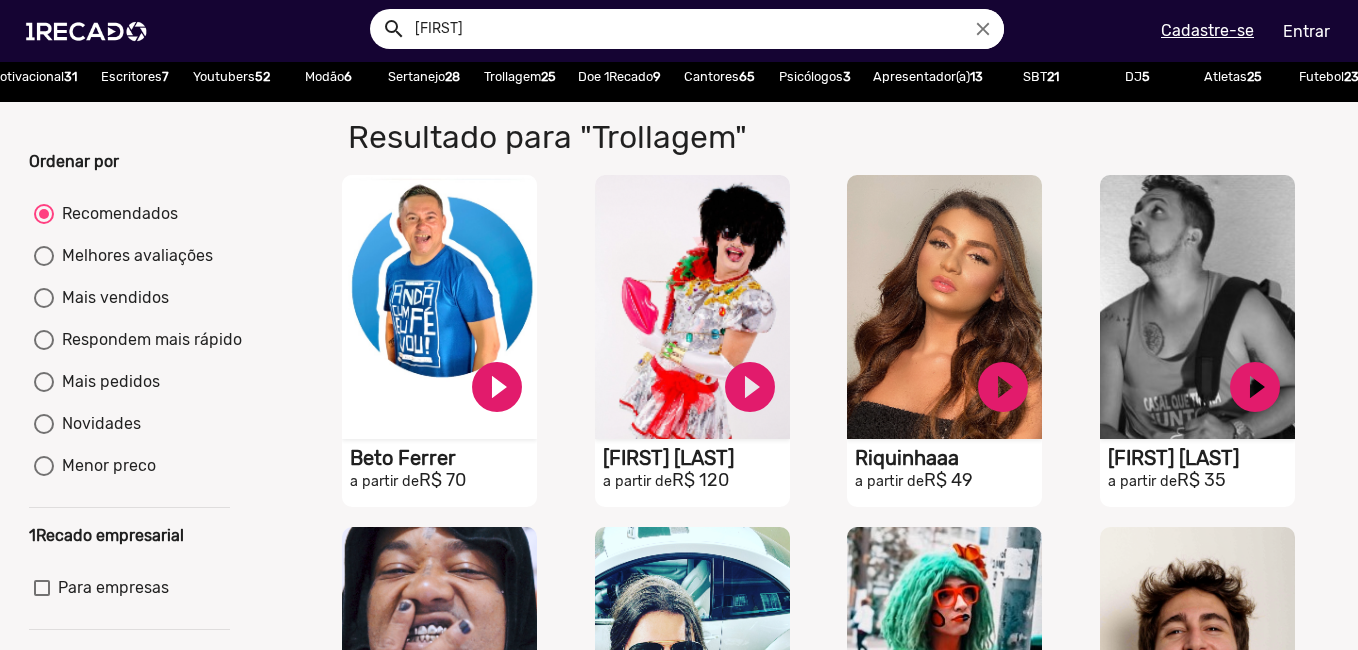 scroll, scrollTop: 0, scrollLeft: 0, axis: both 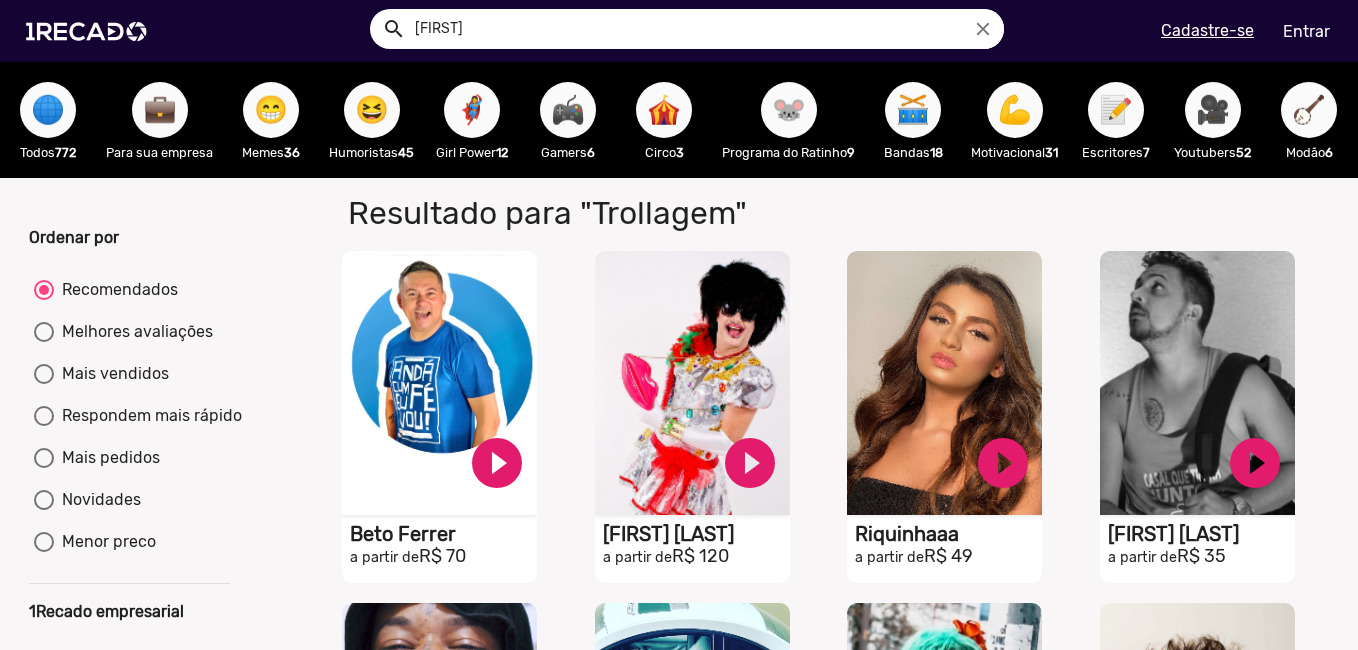 click on "🌐" at bounding box center [48, 110] 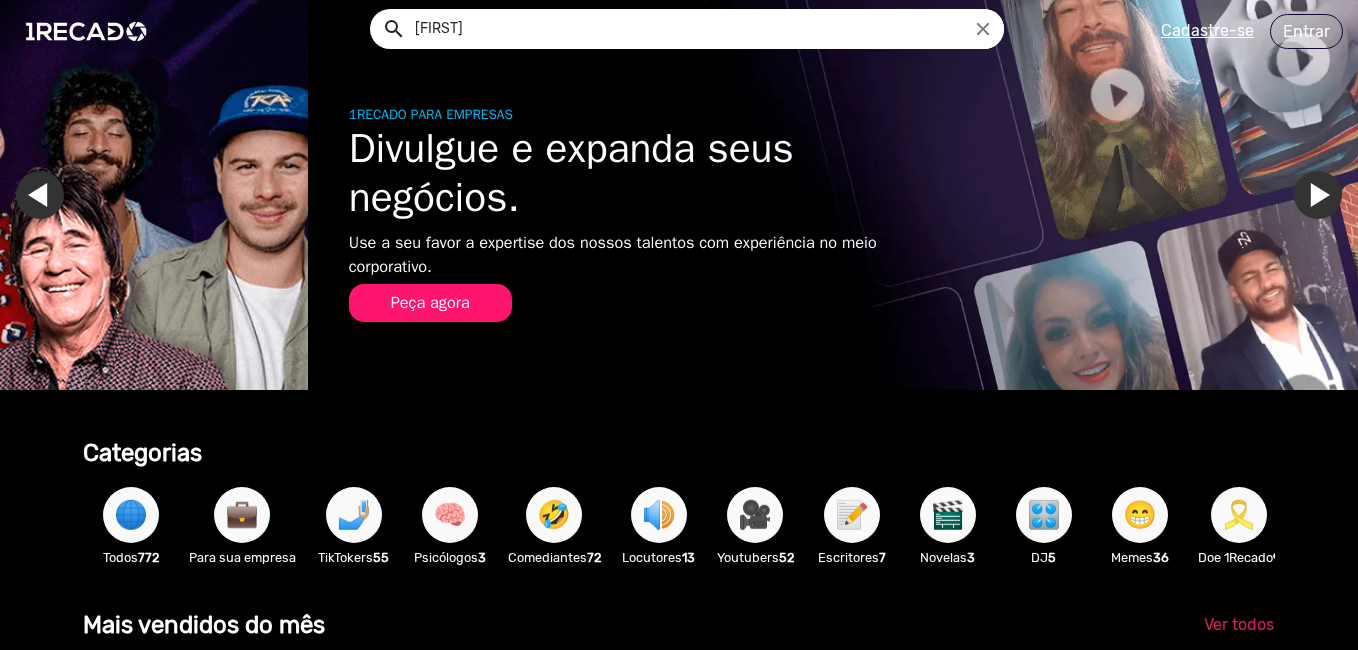 scroll, scrollTop: 0, scrollLeft: 1343, axis: horizontal 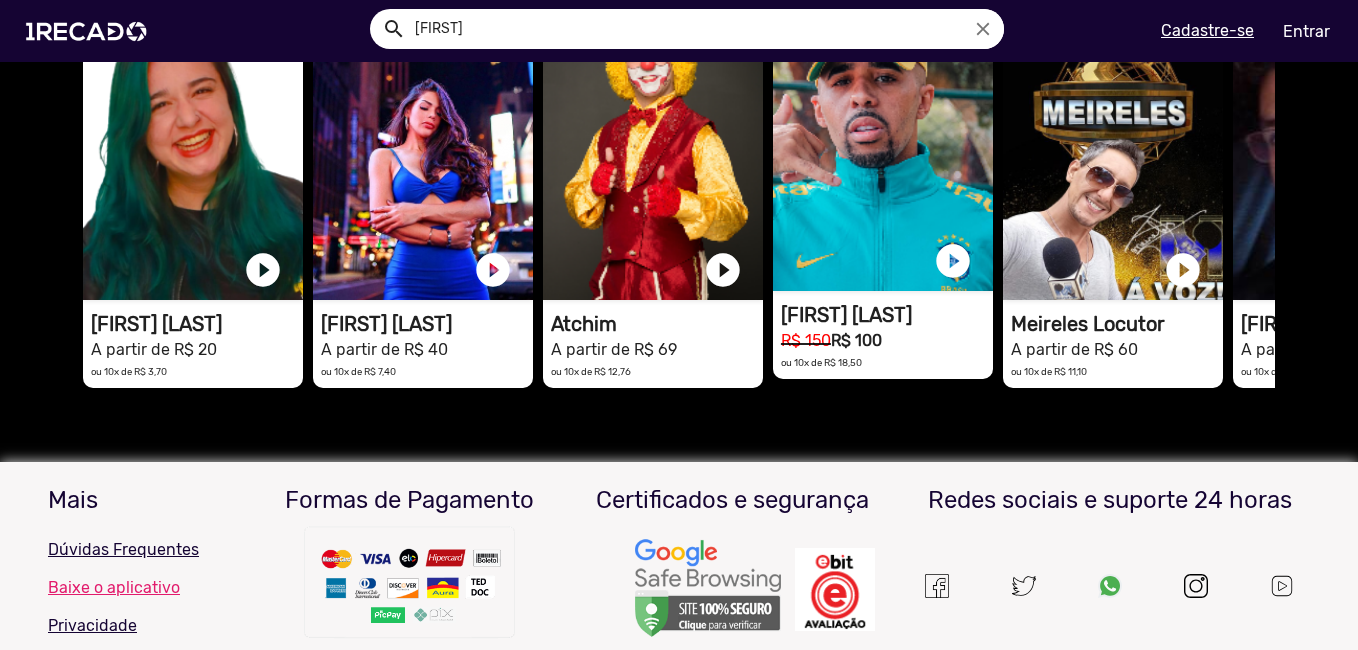 click on "[FIRST] [LAST]" at bounding box center [887, -3633] 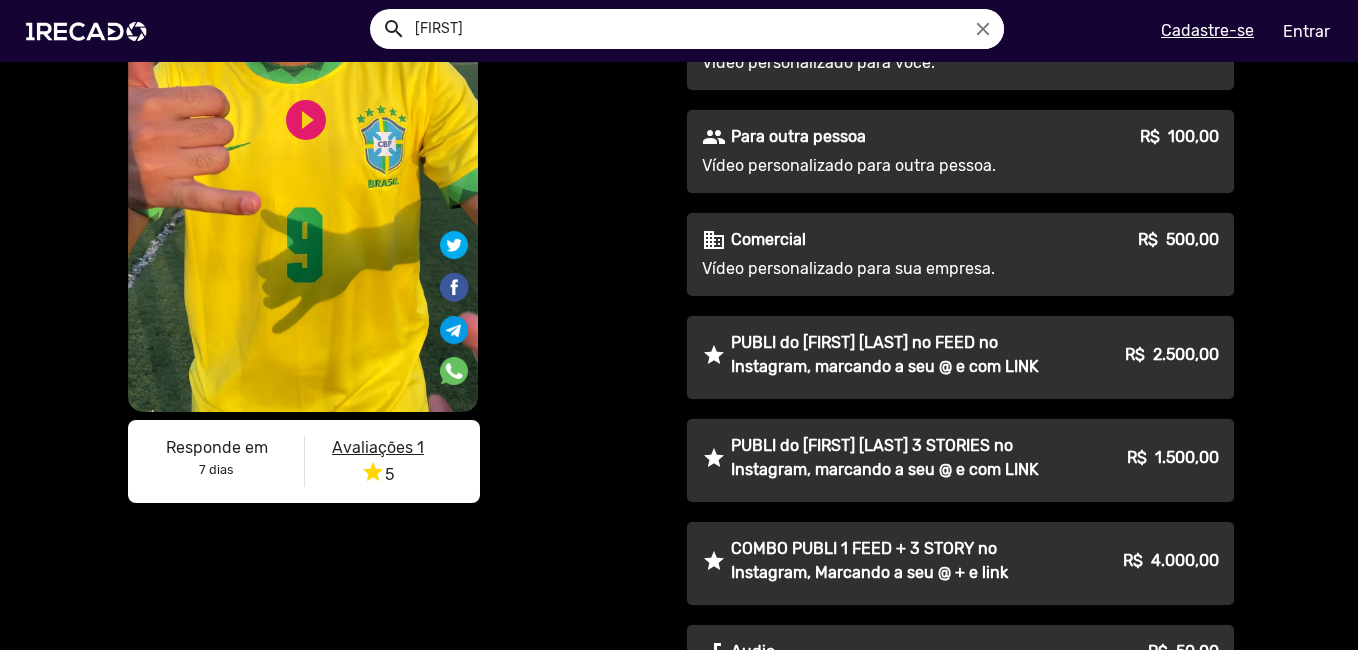 scroll, scrollTop: 0, scrollLeft: 0, axis: both 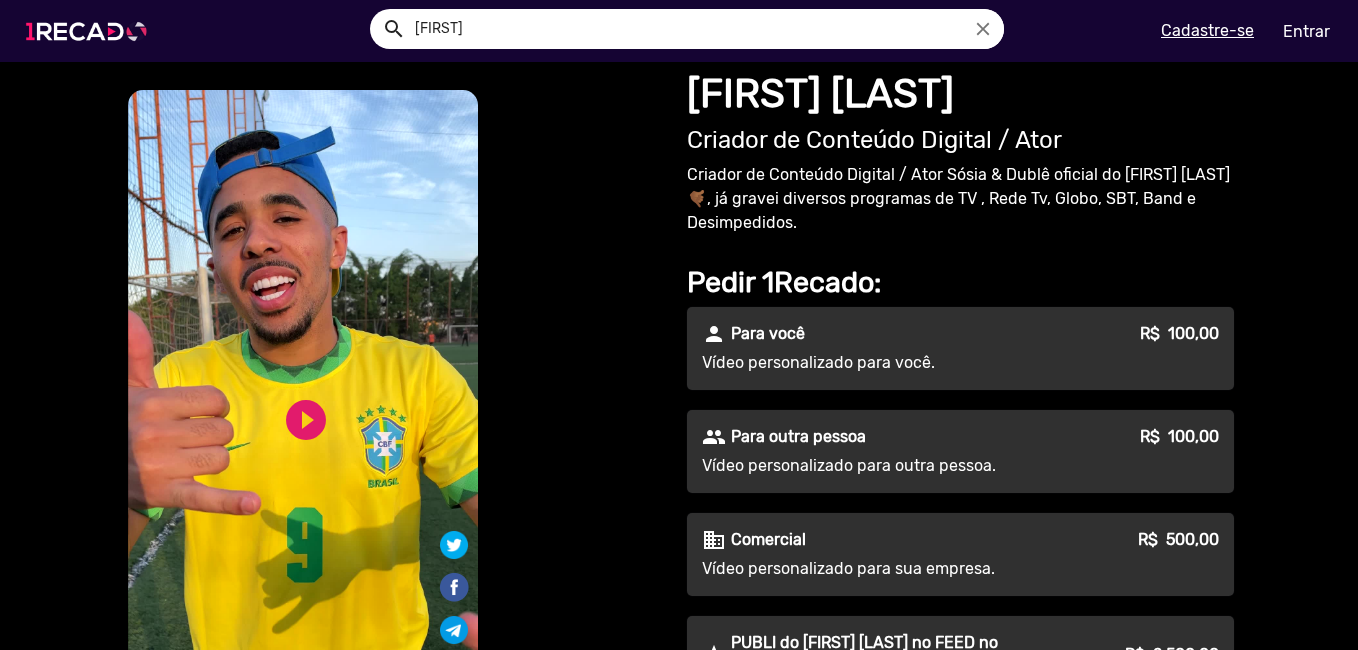 click at bounding box center [90, 31] 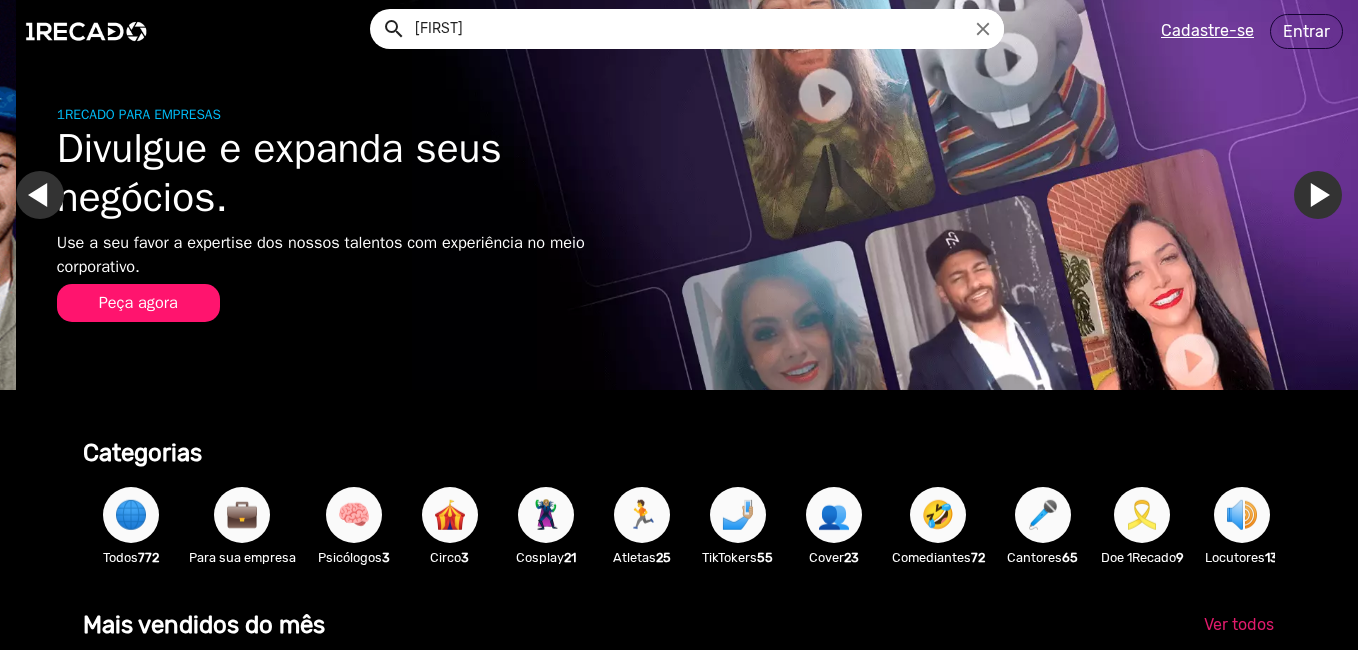 scroll, scrollTop: 0, scrollLeft: 1343, axis: horizontal 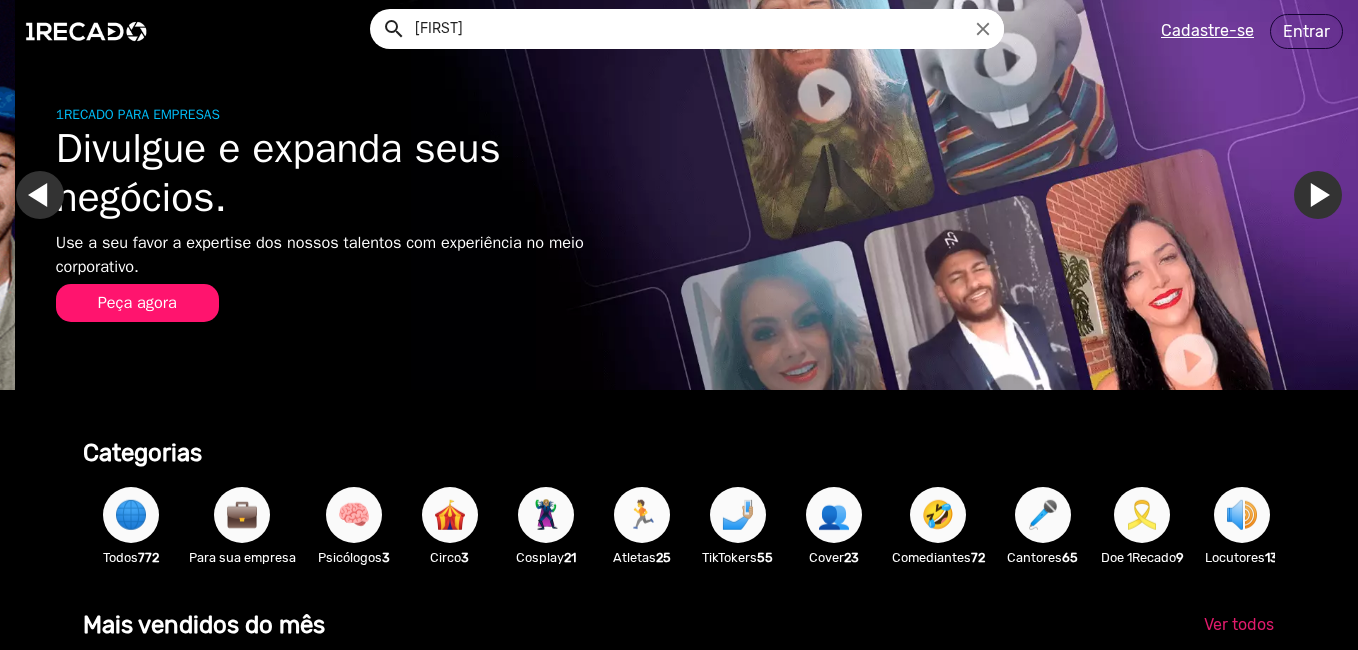 click on "🏃" at bounding box center [642, 515] 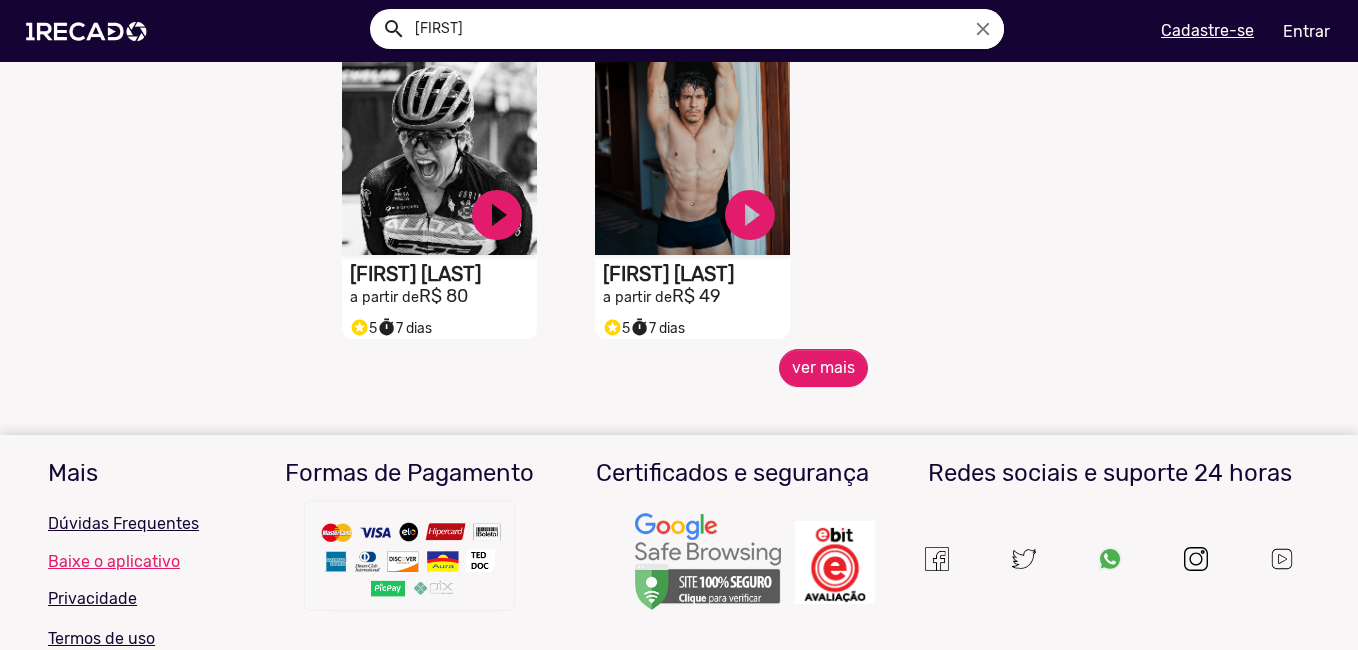 scroll, scrollTop: 1000, scrollLeft: 0, axis: vertical 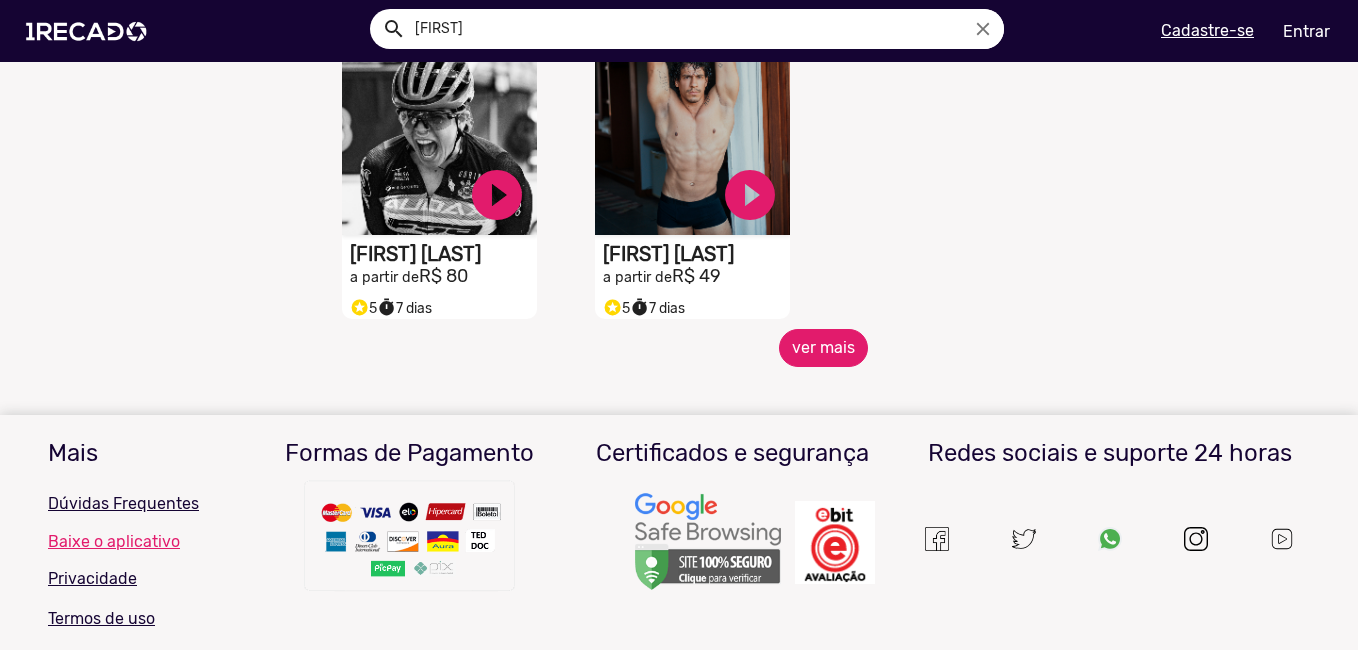 click on "ver mais" 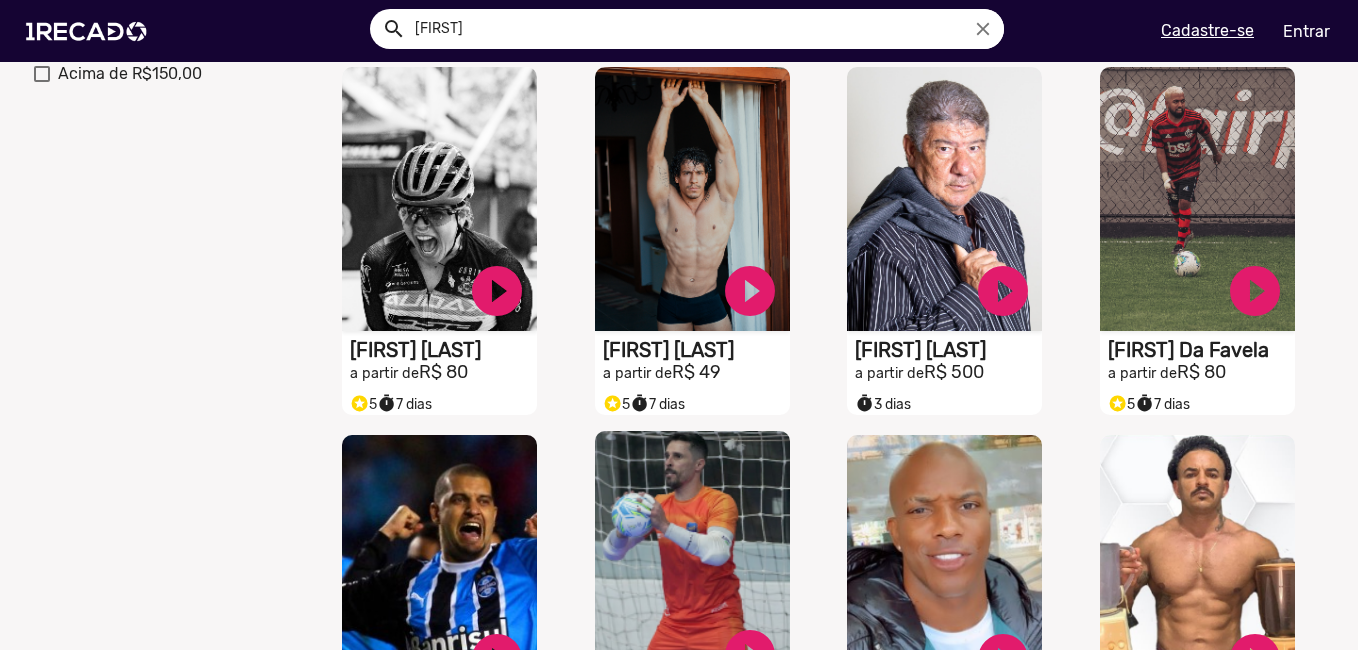 scroll, scrollTop: 900, scrollLeft: 0, axis: vertical 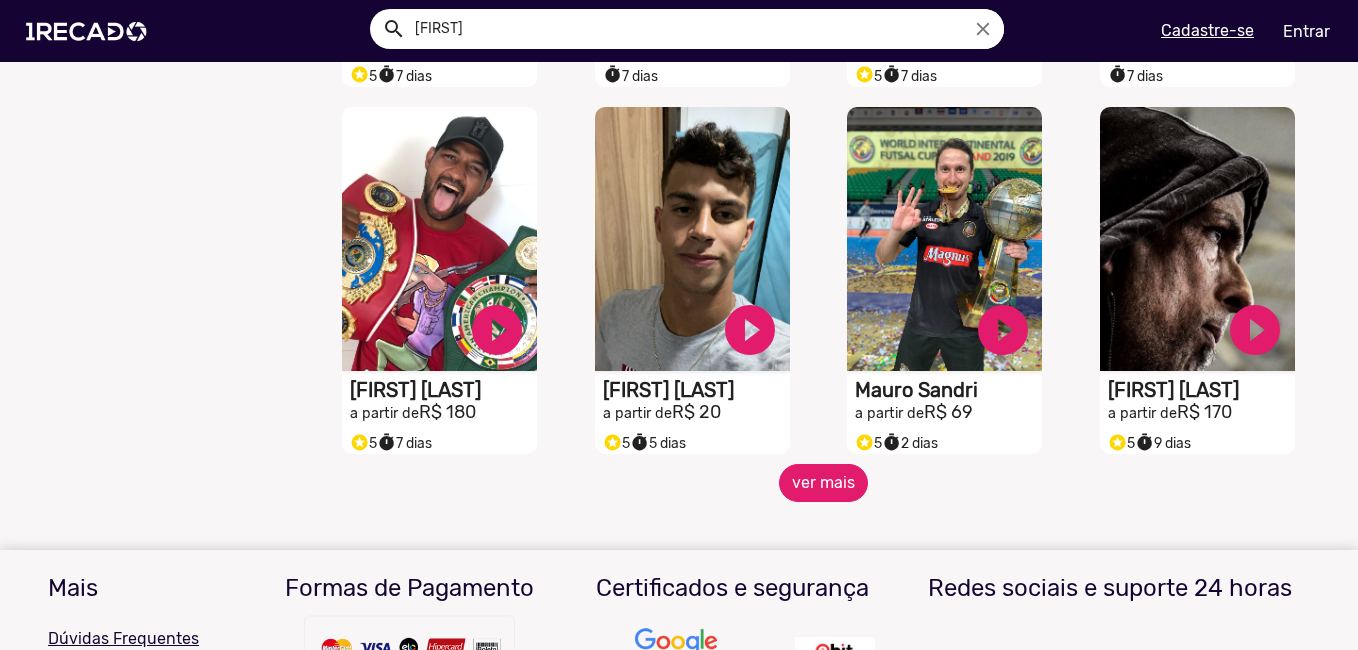 click on "ver mais" 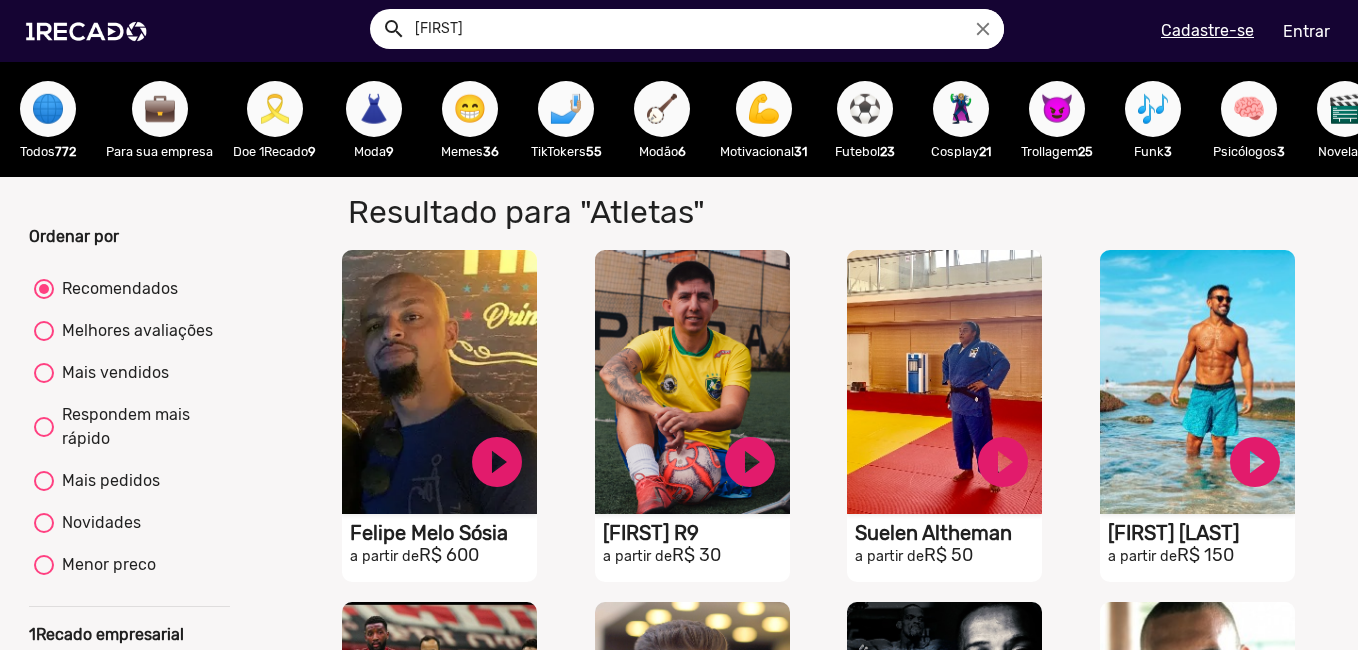 scroll, scrollTop: 0, scrollLeft: 0, axis: both 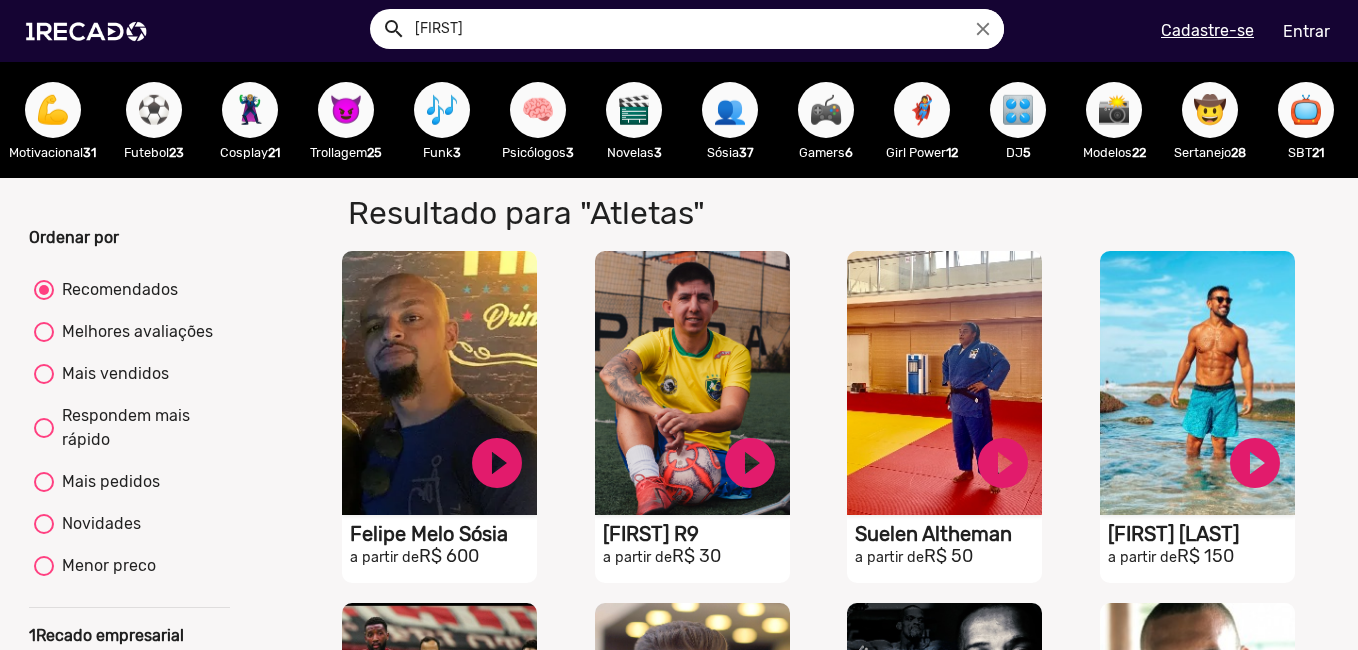 click on "🎬" at bounding box center (634, 110) 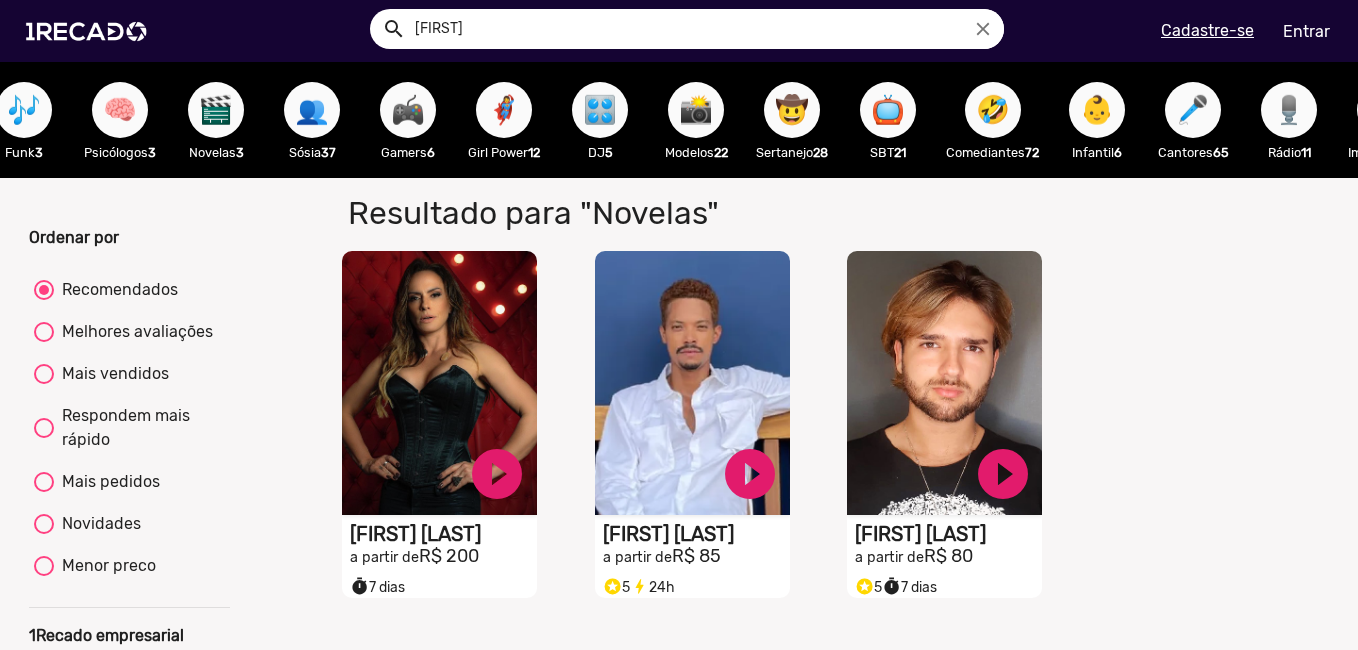 scroll, scrollTop: 0, scrollLeft: 1142, axis: horizontal 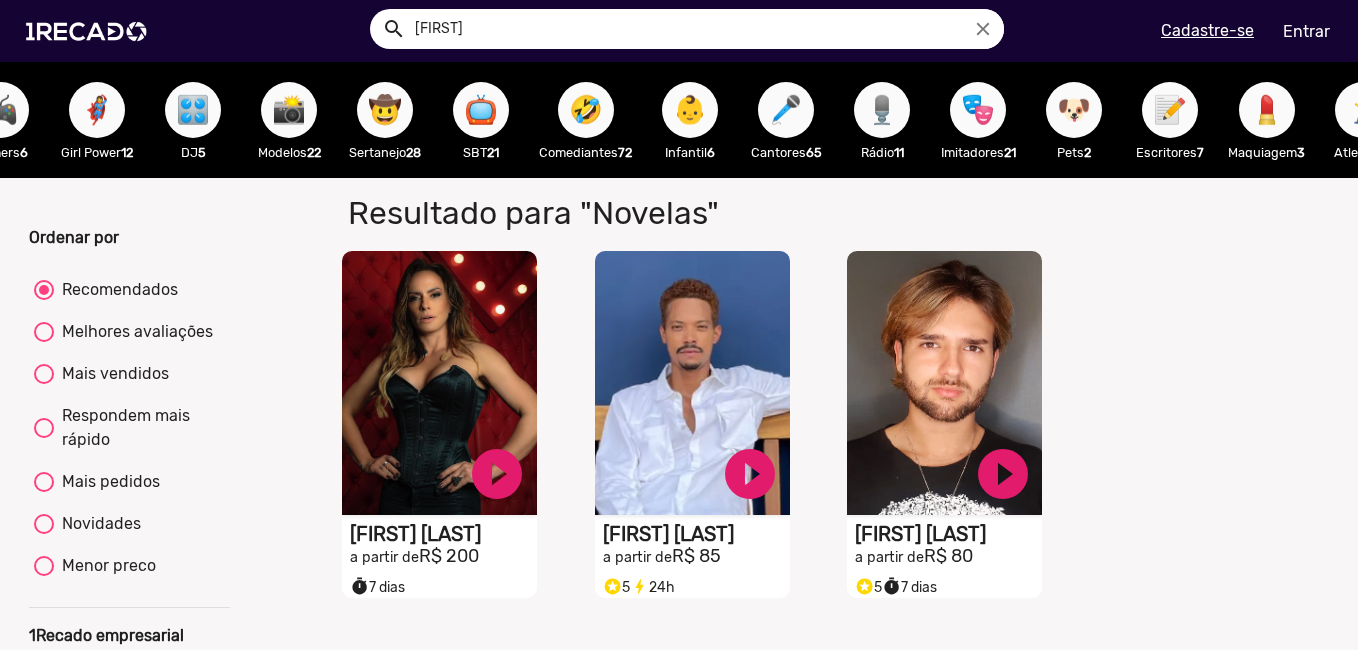 click on "🤣" at bounding box center [586, 110] 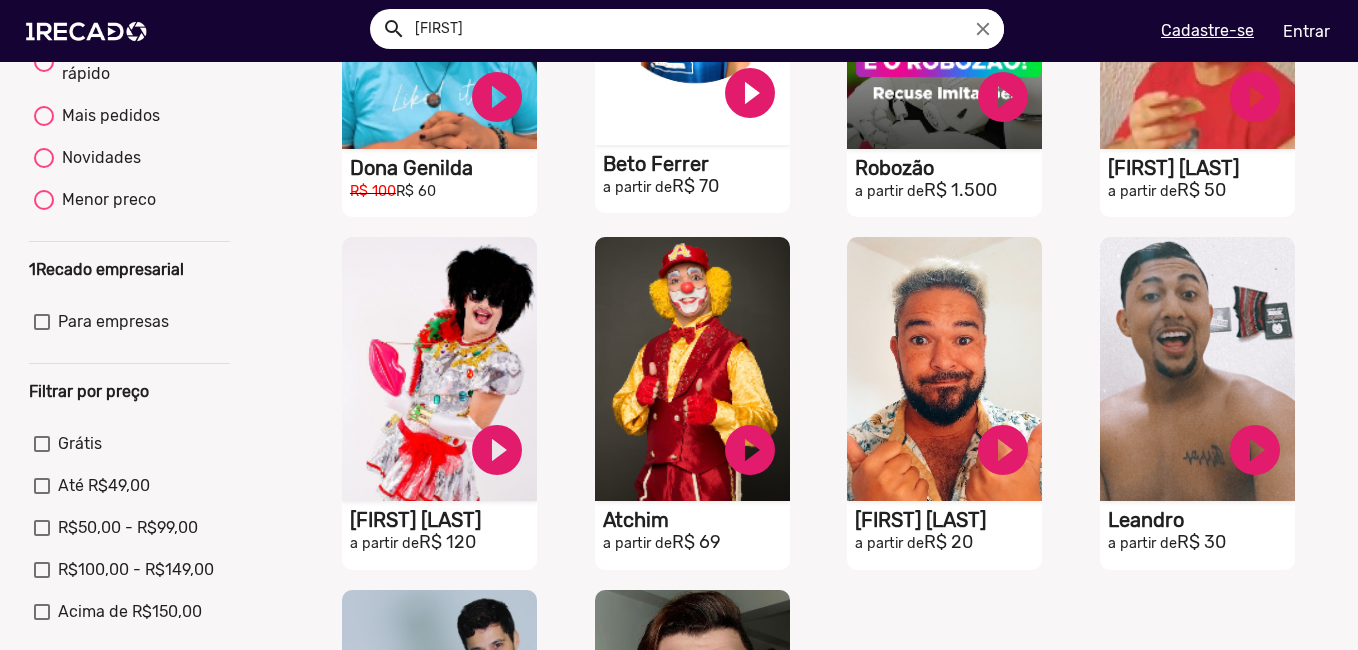 scroll, scrollTop: 600, scrollLeft: 0, axis: vertical 